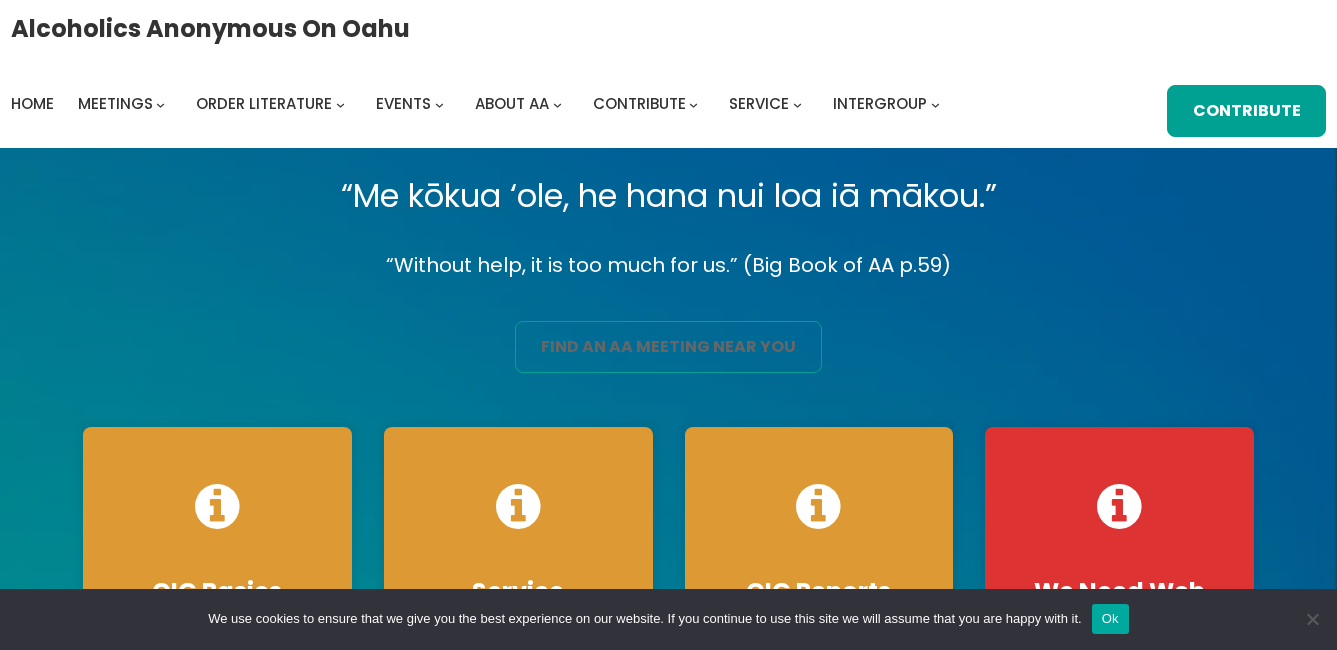 scroll, scrollTop: 0, scrollLeft: 0, axis: both 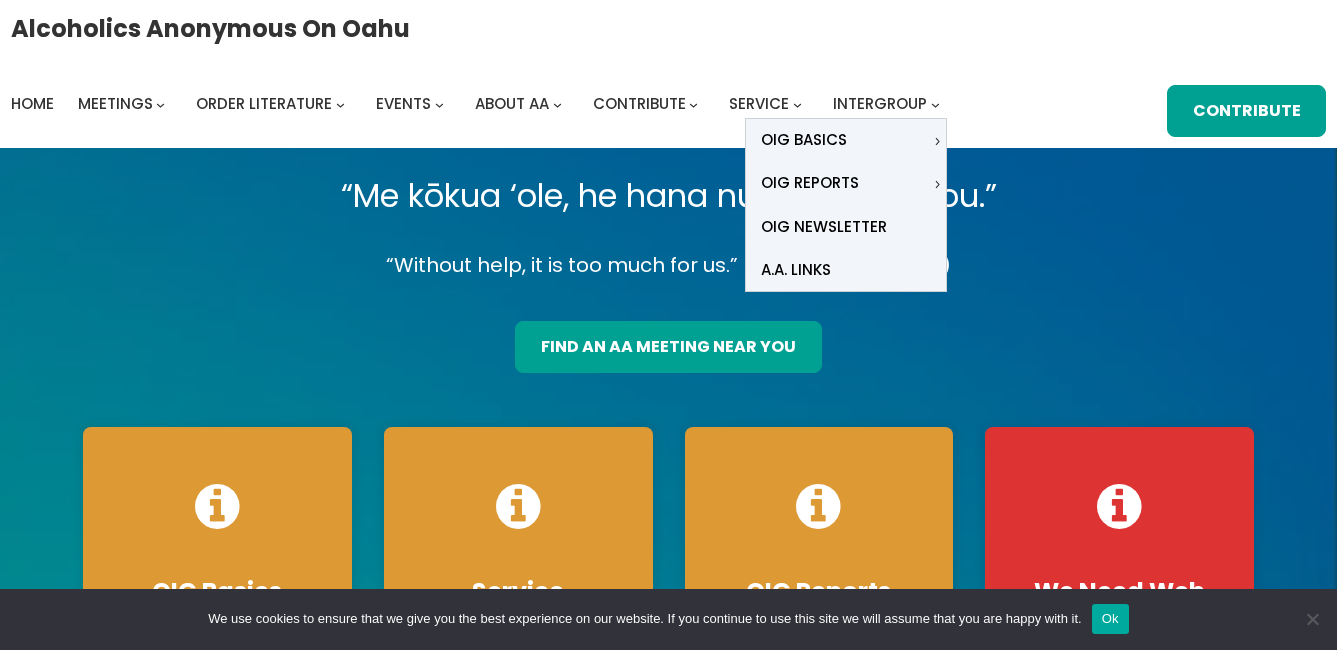 click at bounding box center (935, 105) 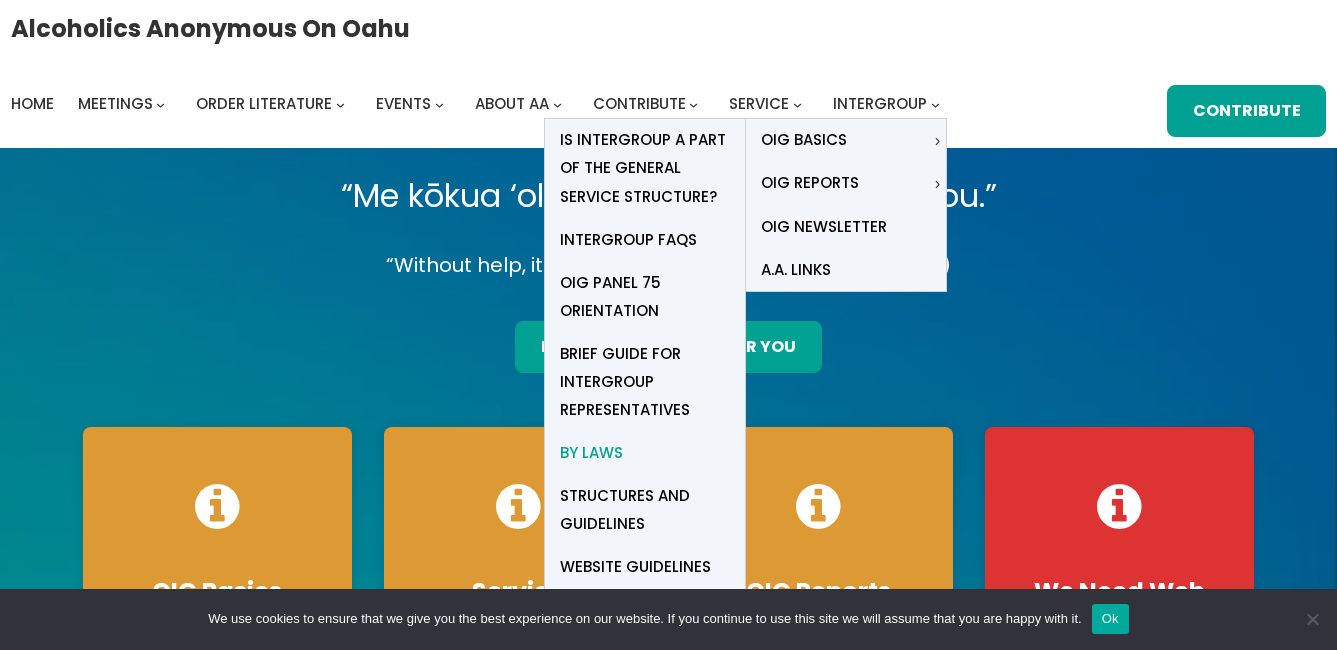 click on "By Laws" at bounding box center [591, 453] 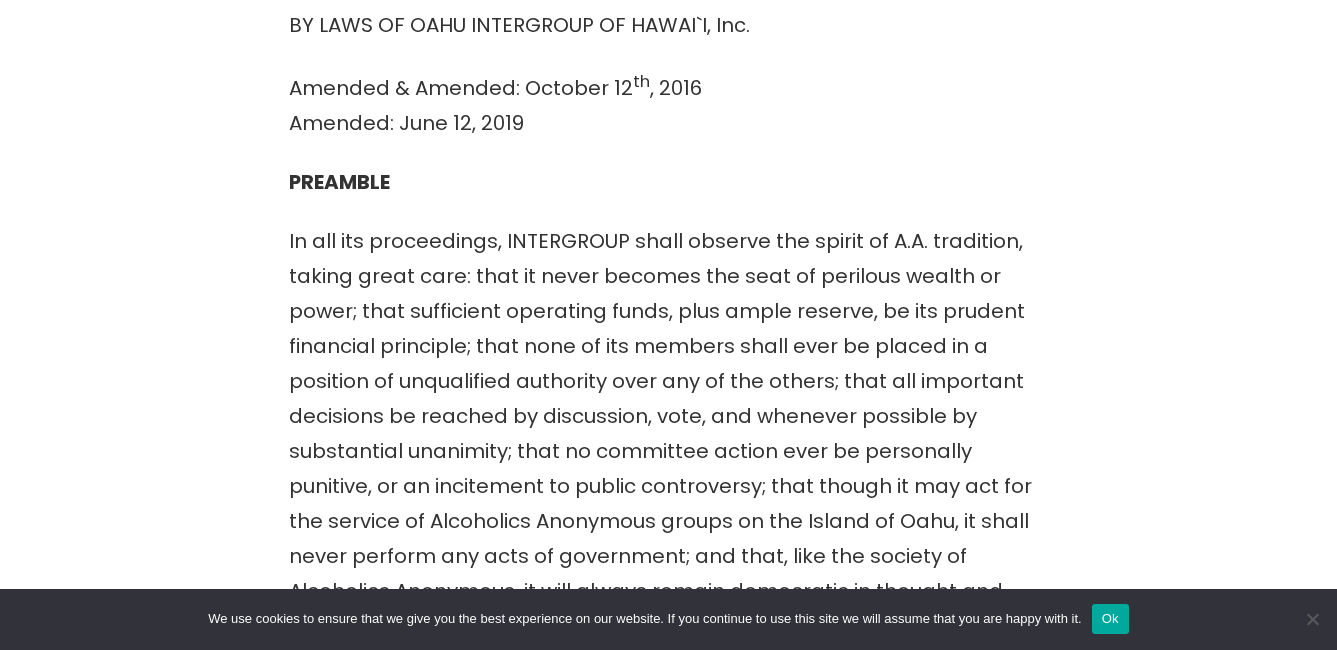 scroll, scrollTop: 600, scrollLeft: 0, axis: vertical 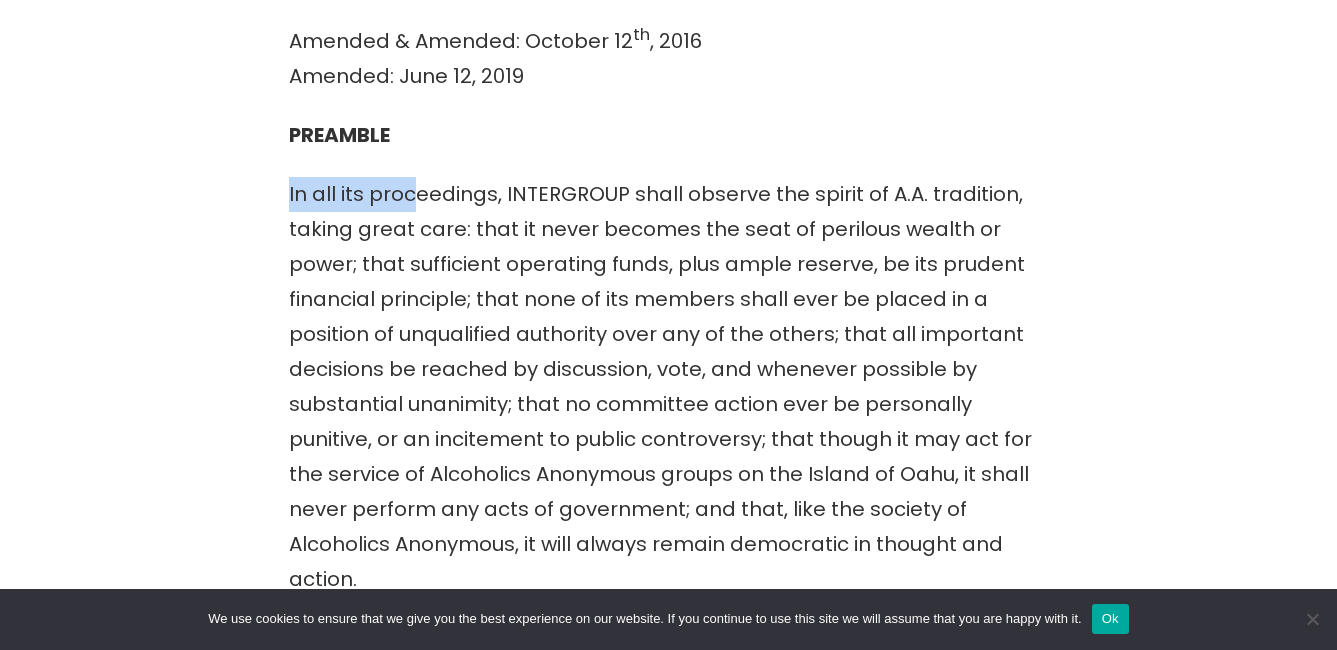 drag, startPoint x: 287, startPoint y: 192, endPoint x: 412, endPoint y: 192, distance: 125 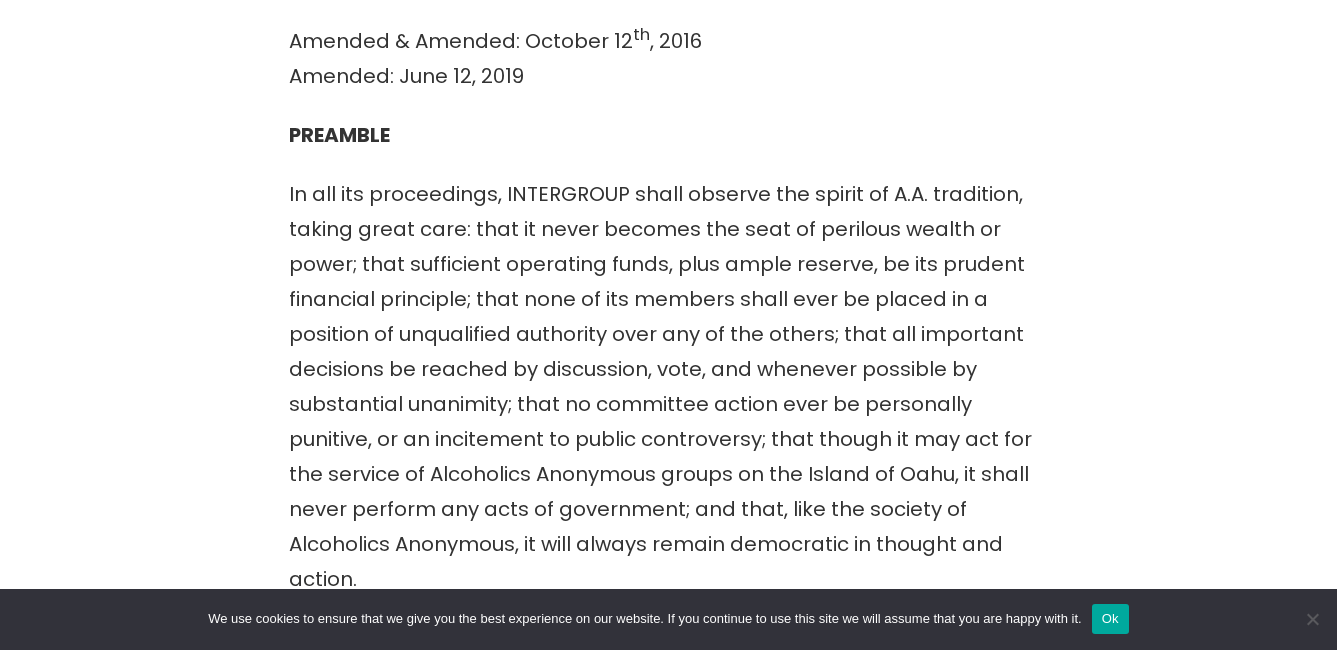 drag, startPoint x: 412, startPoint y: 192, endPoint x: 284, endPoint y: 218, distance: 130.61394 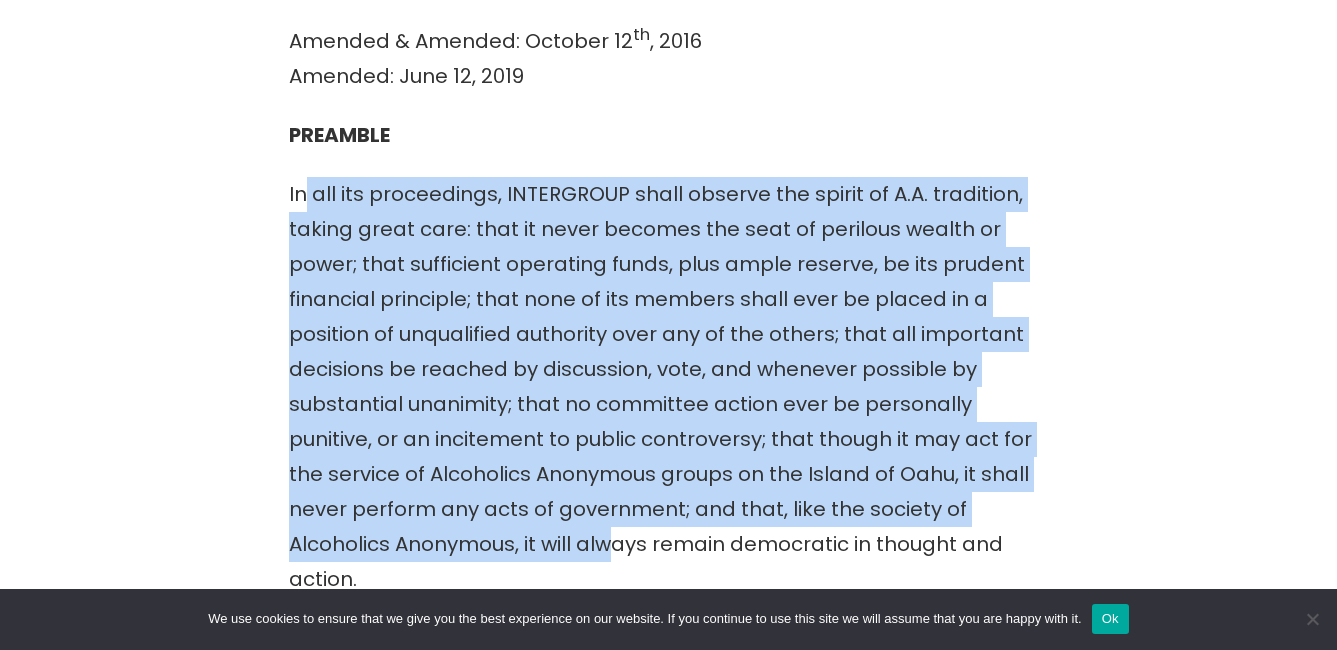 drag, startPoint x: 303, startPoint y: 195, endPoint x: 616, endPoint y: 538, distance: 464.34686 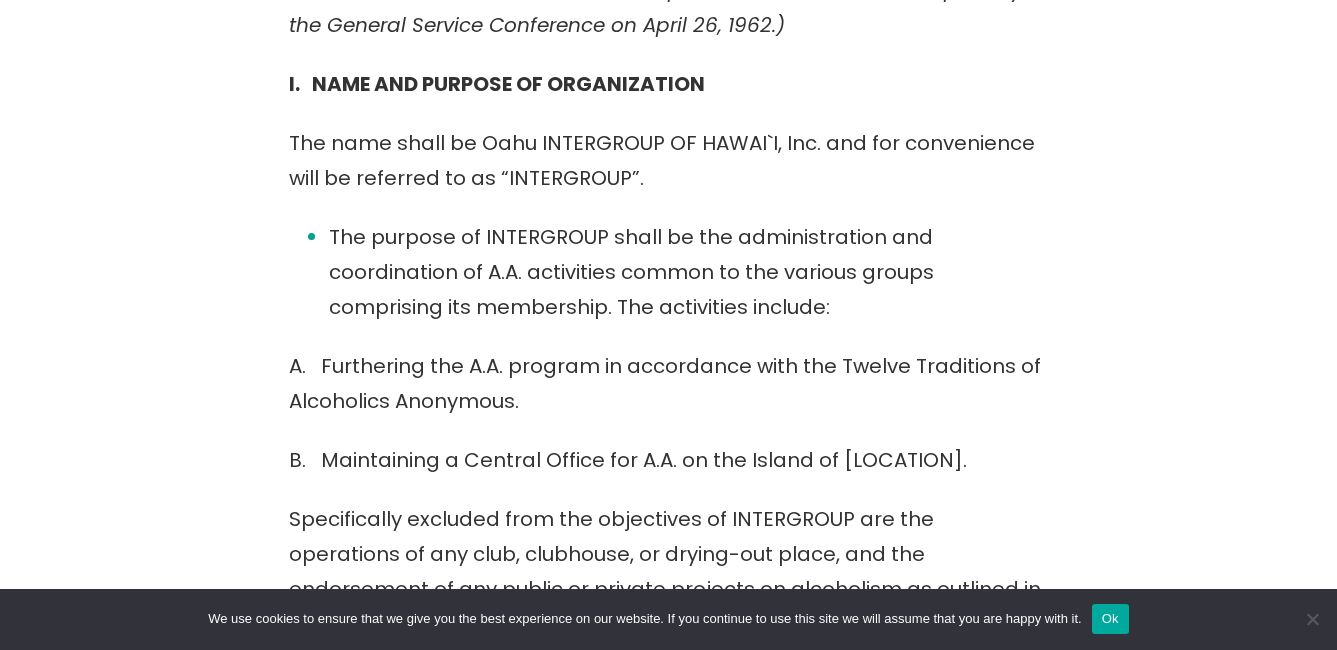 scroll, scrollTop: 1400, scrollLeft: 0, axis: vertical 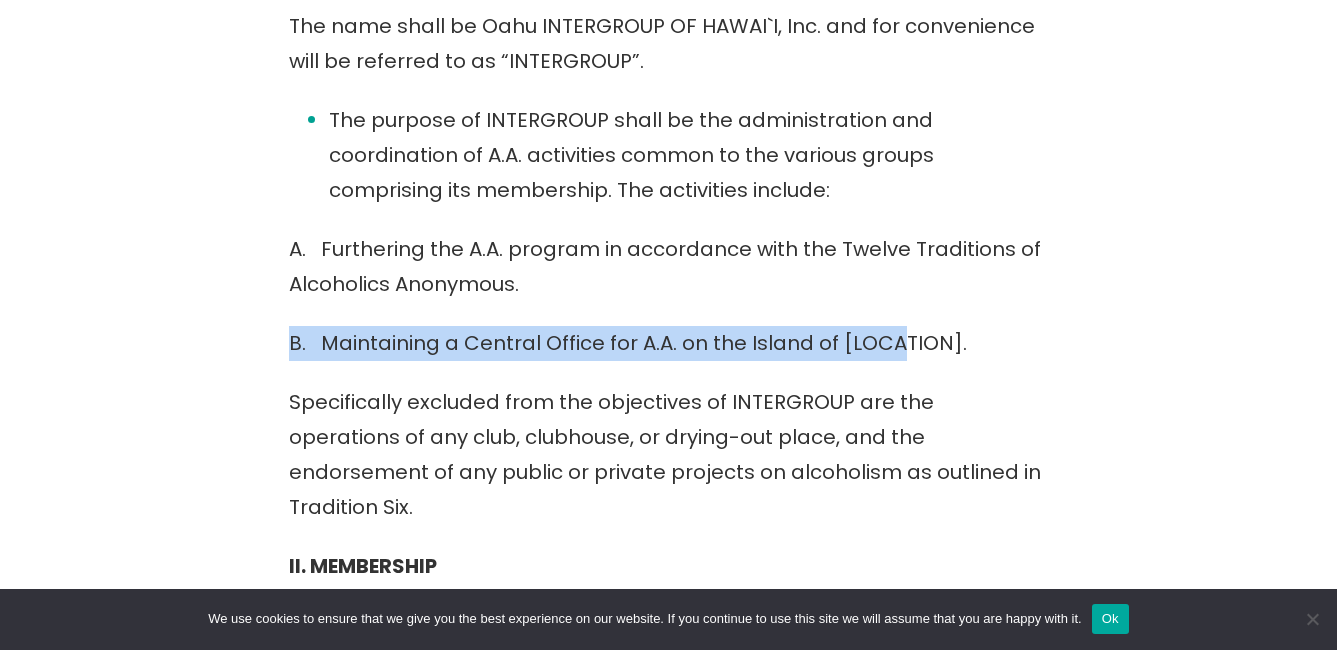 drag, startPoint x: 284, startPoint y: 336, endPoint x: 1038, endPoint y: 347, distance: 754.08026 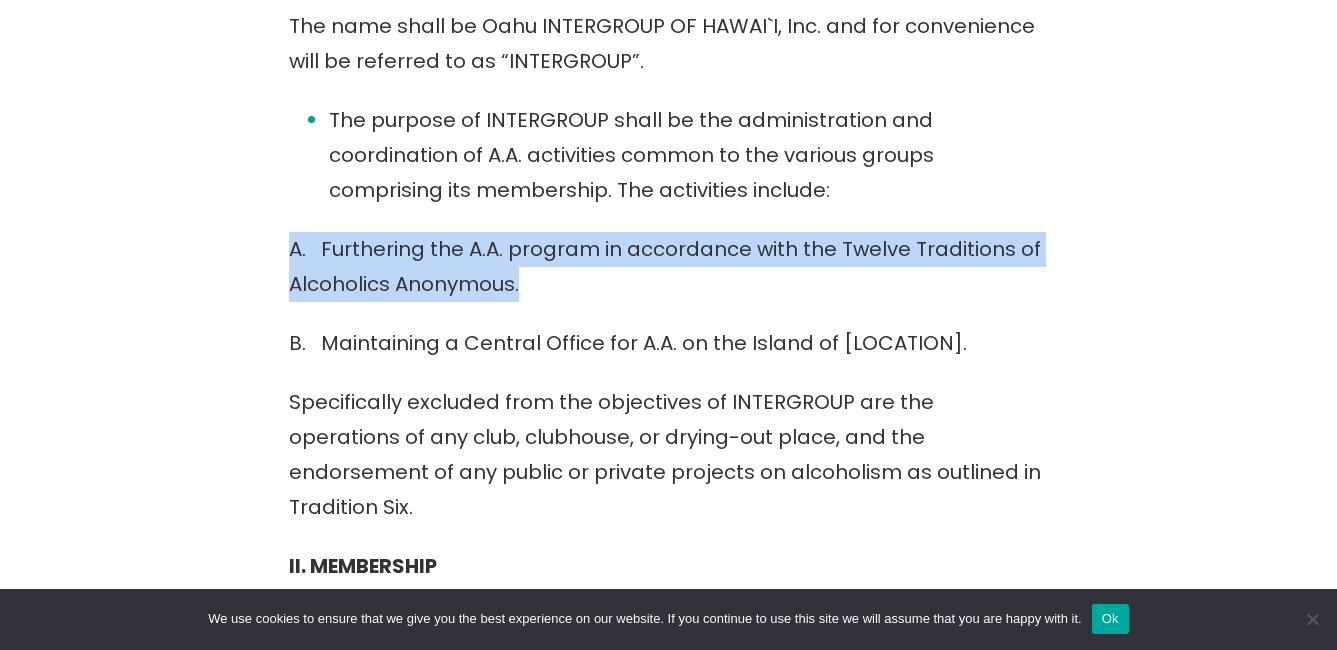 drag, startPoint x: 464, startPoint y: 245, endPoint x: 653, endPoint y: 290, distance: 194.2833 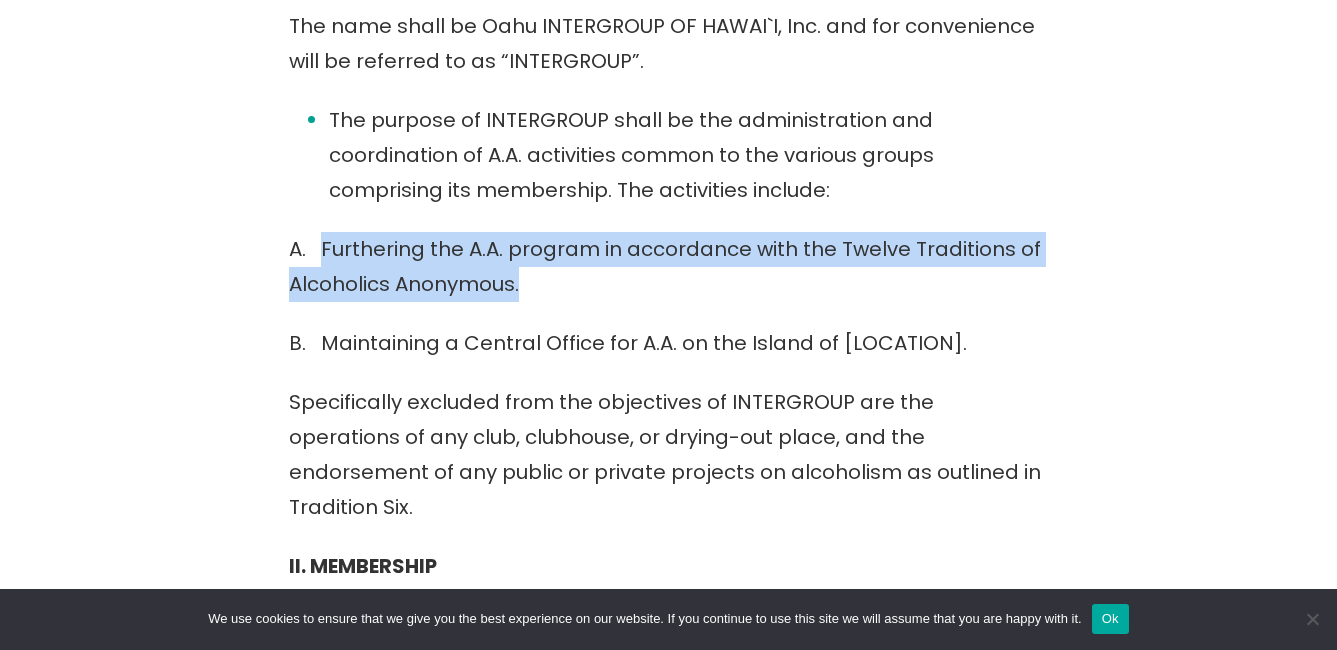 drag, startPoint x: 526, startPoint y: 287, endPoint x: 326, endPoint y: 245, distance: 204.36243 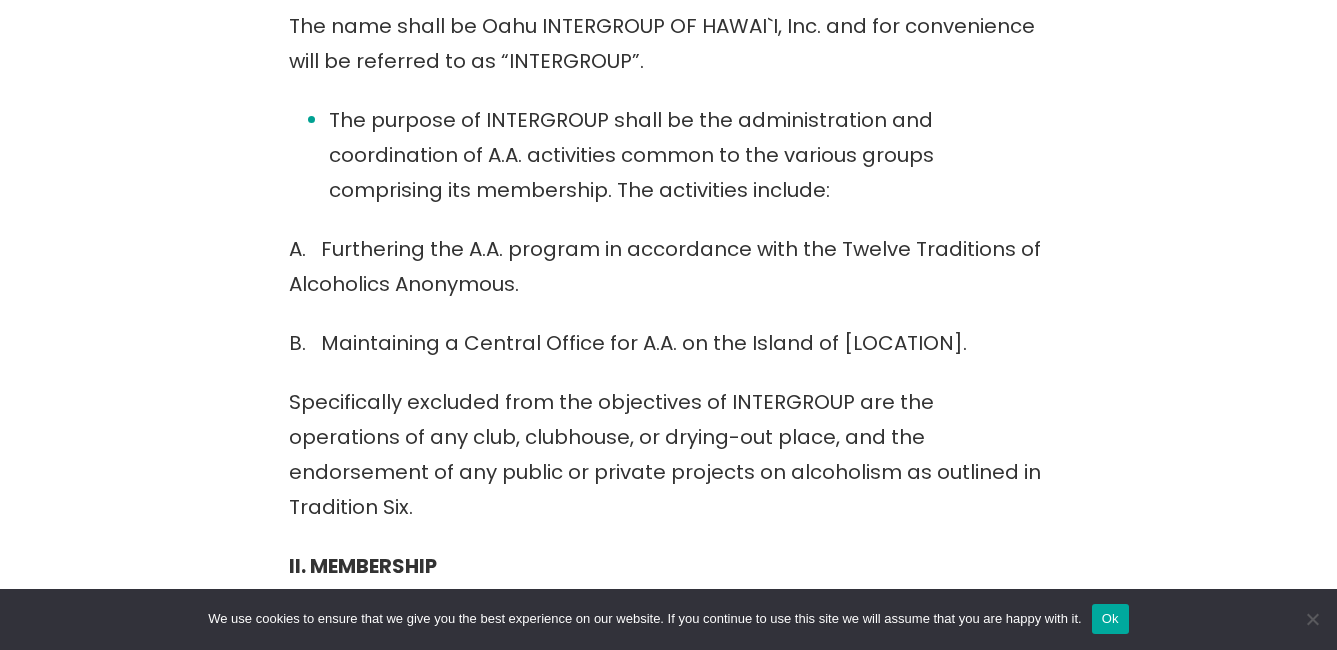 drag, startPoint x: 325, startPoint y: 253, endPoint x: 573, endPoint y: 303, distance: 252.99011 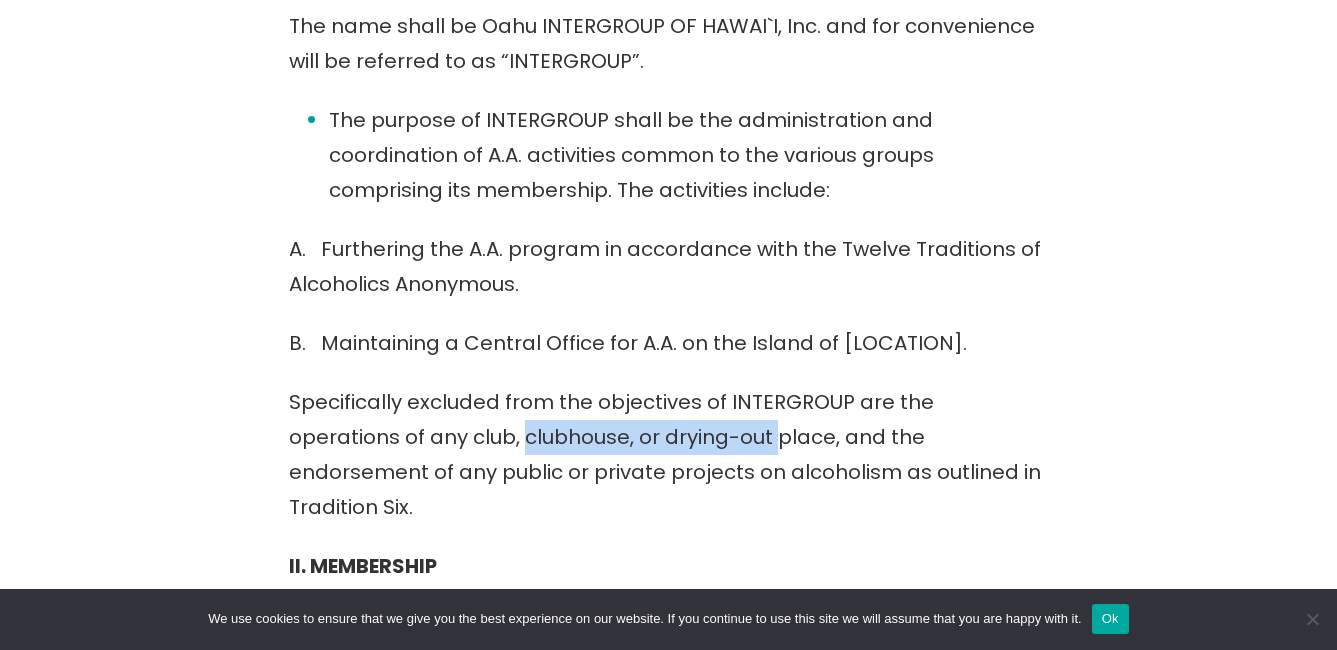 drag, startPoint x: 407, startPoint y: 430, endPoint x: 662, endPoint y: 441, distance: 255.23715 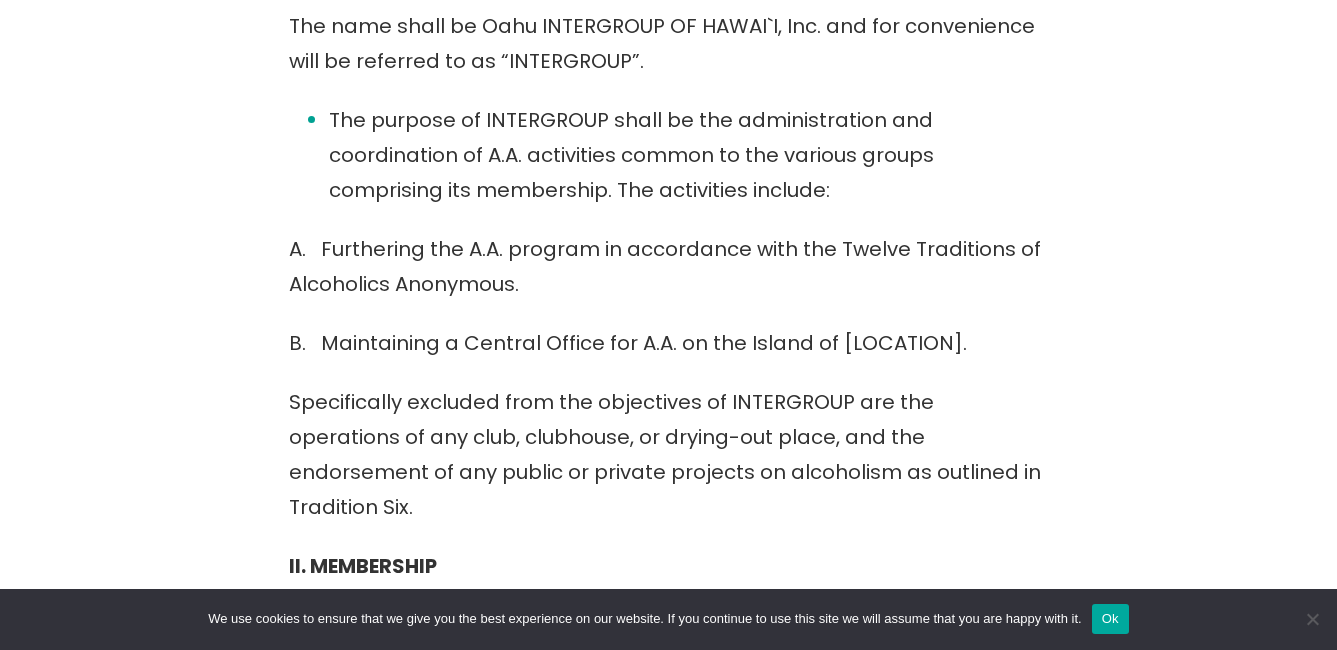 click on "BY LAWS OF [LOCATION] INTERGROUP OF HAWAI`I, Inc.
Amended & Amended: October 12 th , 2016 Amended: June 12, 2019
PREAMBLE
In all its proceedings, INTERGROUP shall observe the spirit of A.A. tradition, taking great care: that it never becomes the seat of perilous wealth or power; that sufficient operating funds, plus ample reserve, be its prudent financial principle; that none of its members shall ever be placed in a position of unqualified authority over any of the others; that all important decisions be reached by discussion, vote, and whenever possible by substantial unanimity; that no committee action ever be personally punitive, or an incitement to public controversy; that though it may act for the service of Alcoholics Anonymous groups on the Island of [LOCATION], it shall never perform any acts of government; and that, like the society of Alcoholics Anonymous, it will always remain democratic in thought and action.
I.   NAME AND PURPOSE OF ORGANIZATION" at bounding box center [668, 2889] 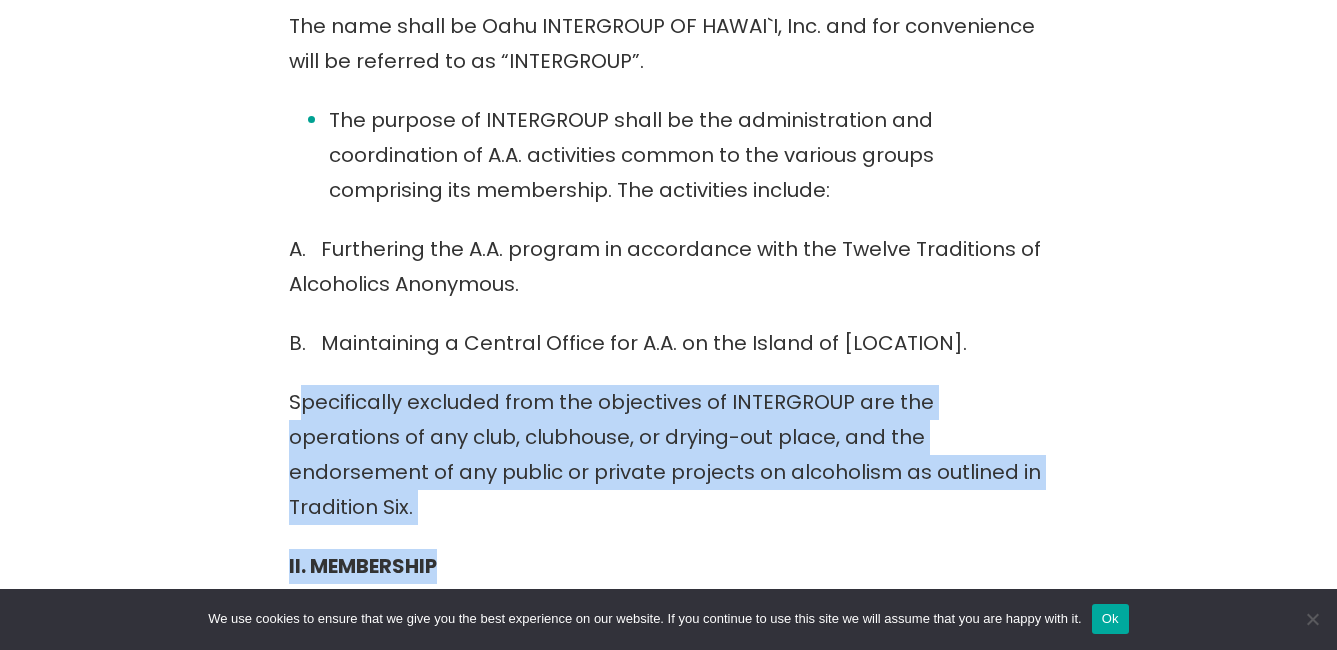 drag, startPoint x: 300, startPoint y: 407, endPoint x: 805, endPoint y: 500, distance: 513.49194 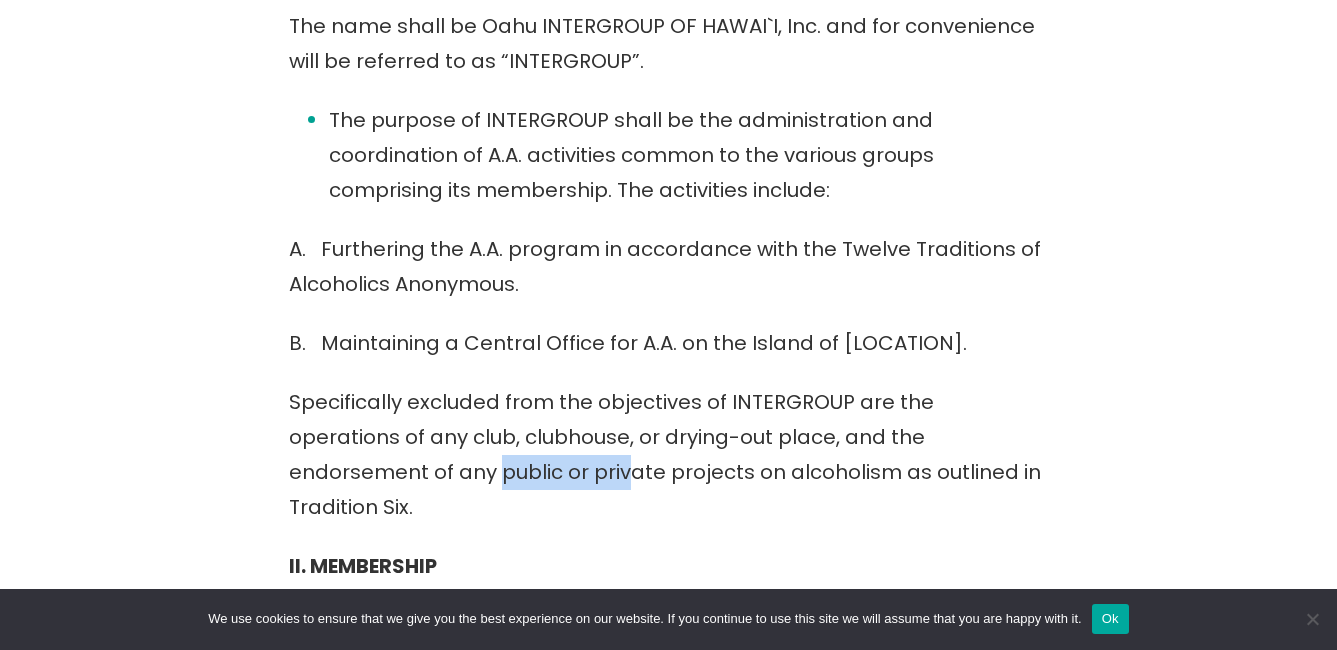drag, startPoint x: 285, startPoint y: 470, endPoint x: 424, endPoint y: 474, distance: 139.05754 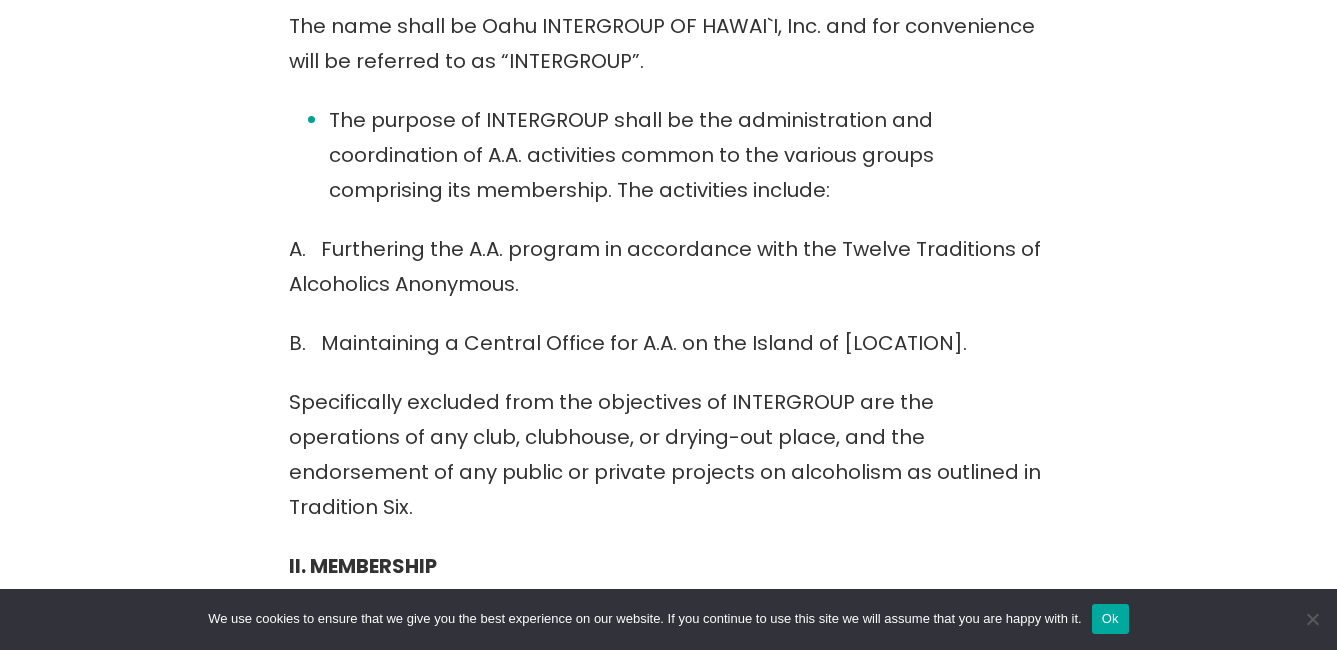drag, startPoint x: 424, startPoint y: 474, endPoint x: 466, endPoint y: 519, distance: 61.554855 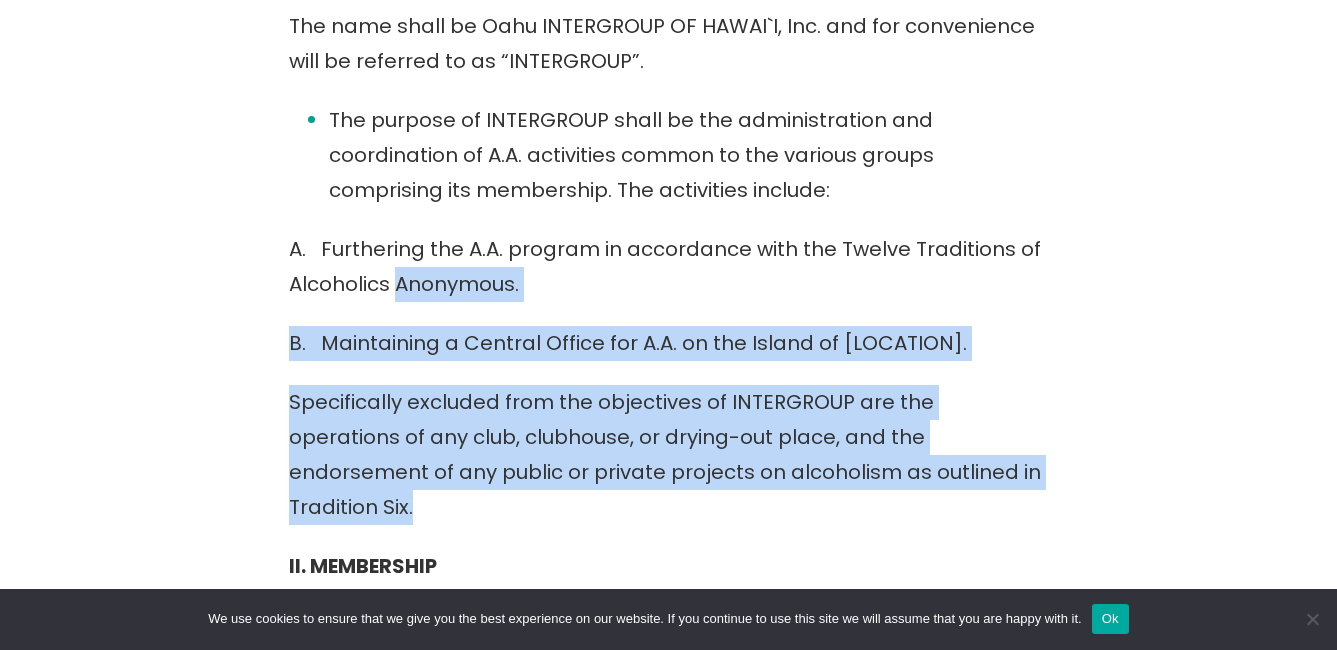 drag, startPoint x: 982, startPoint y: 465, endPoint x: 398, endPoint y: 298, distance: 607.40845 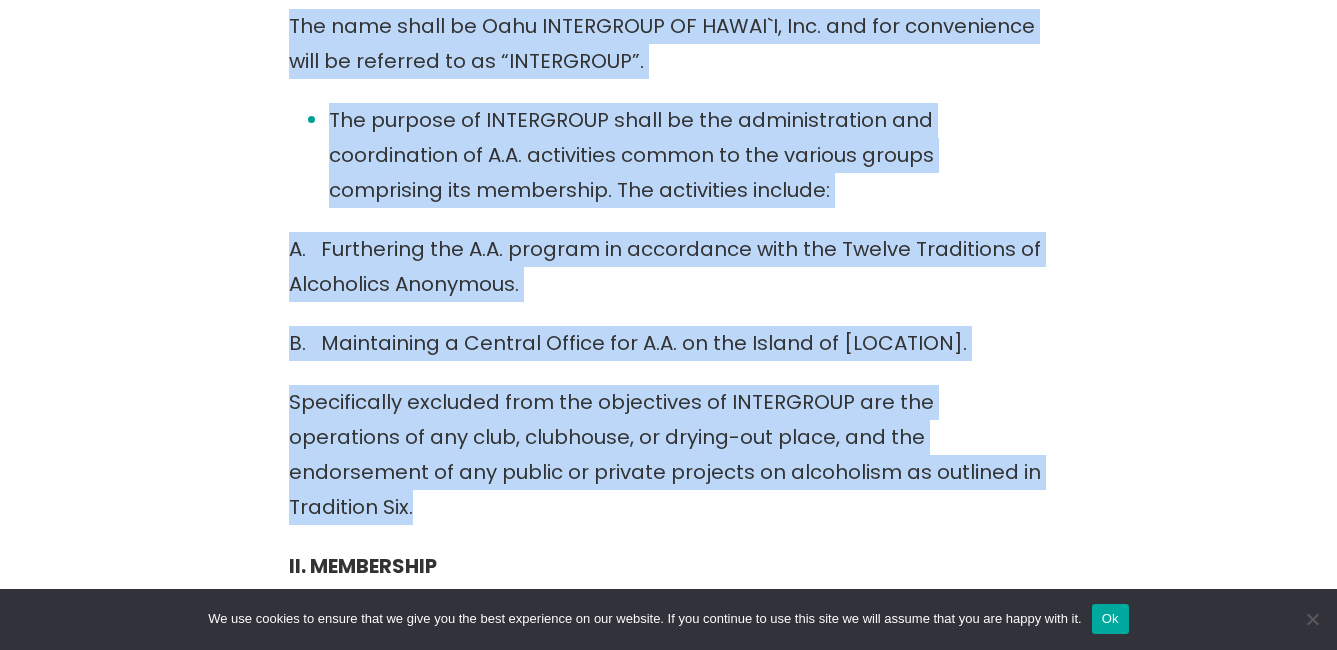 drag, startPoint x: 974, startPoint y: 465, endPoint x: 226, endPoint y: 25, distance: 867.8157 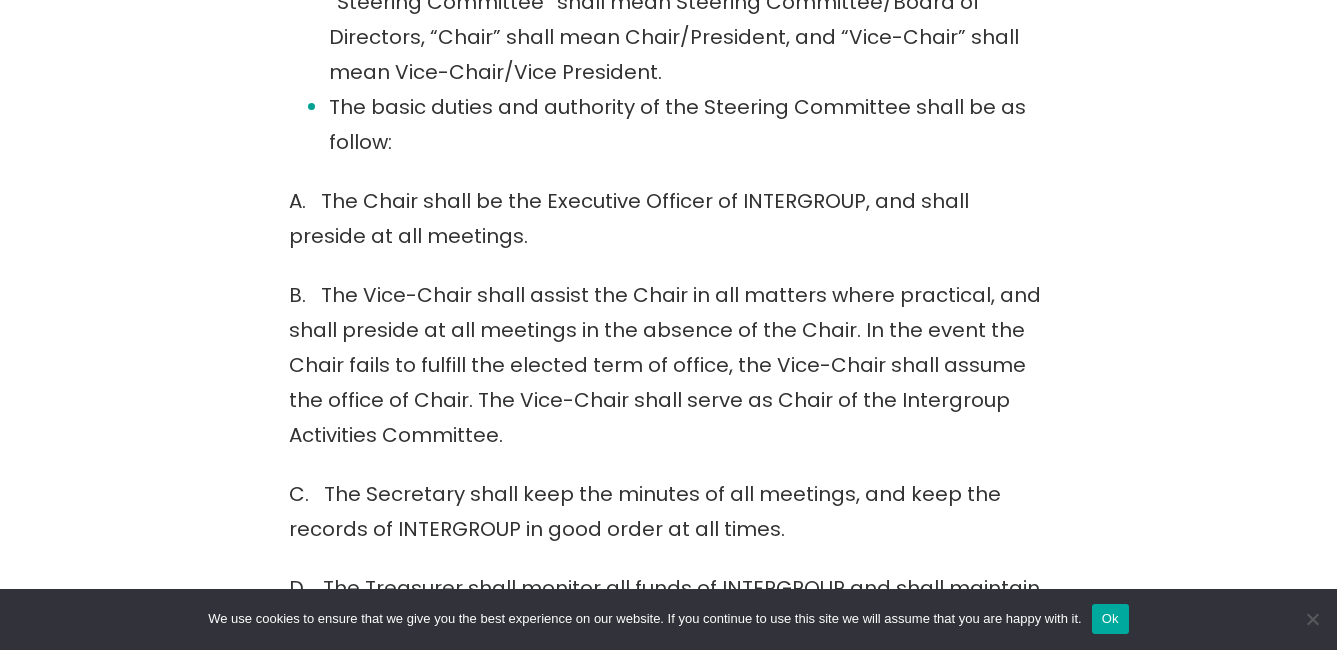scroll, scrollTop: 2900, scrollLeft: 0, axis: vertical 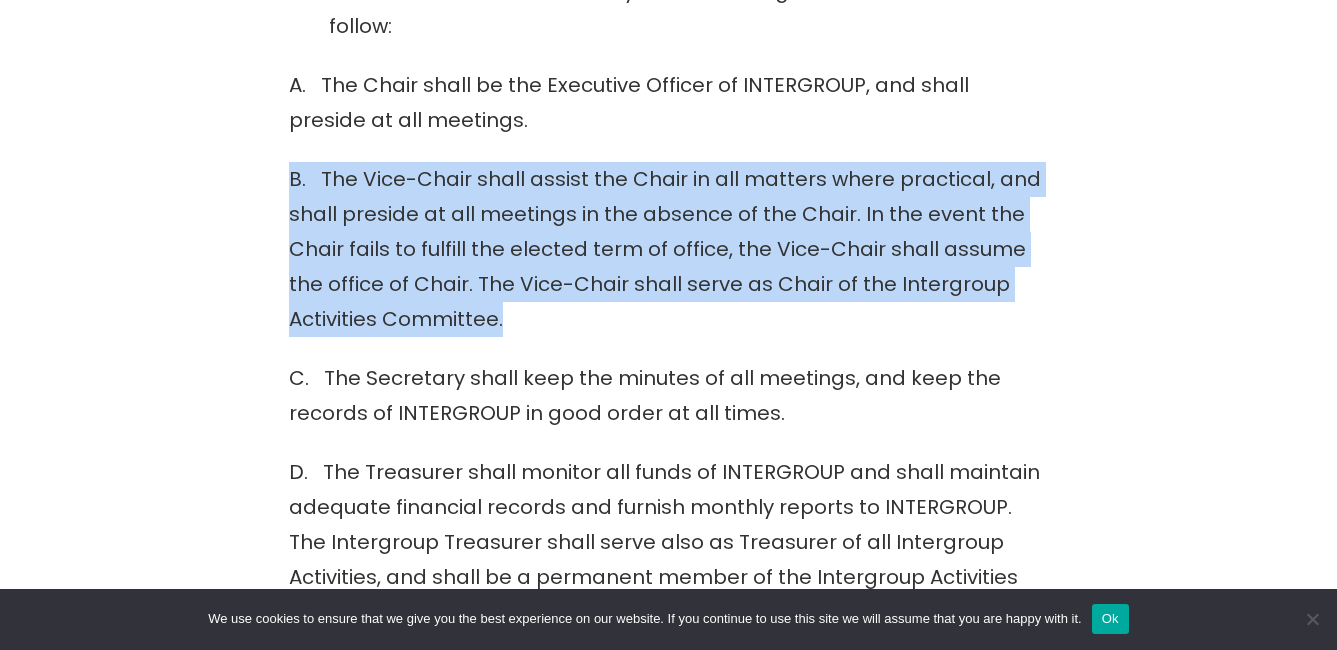 drag, startPoint x: 438, startPoint y: 264, endPoint x: 211, endPoint y: 135, distance: 261.09384 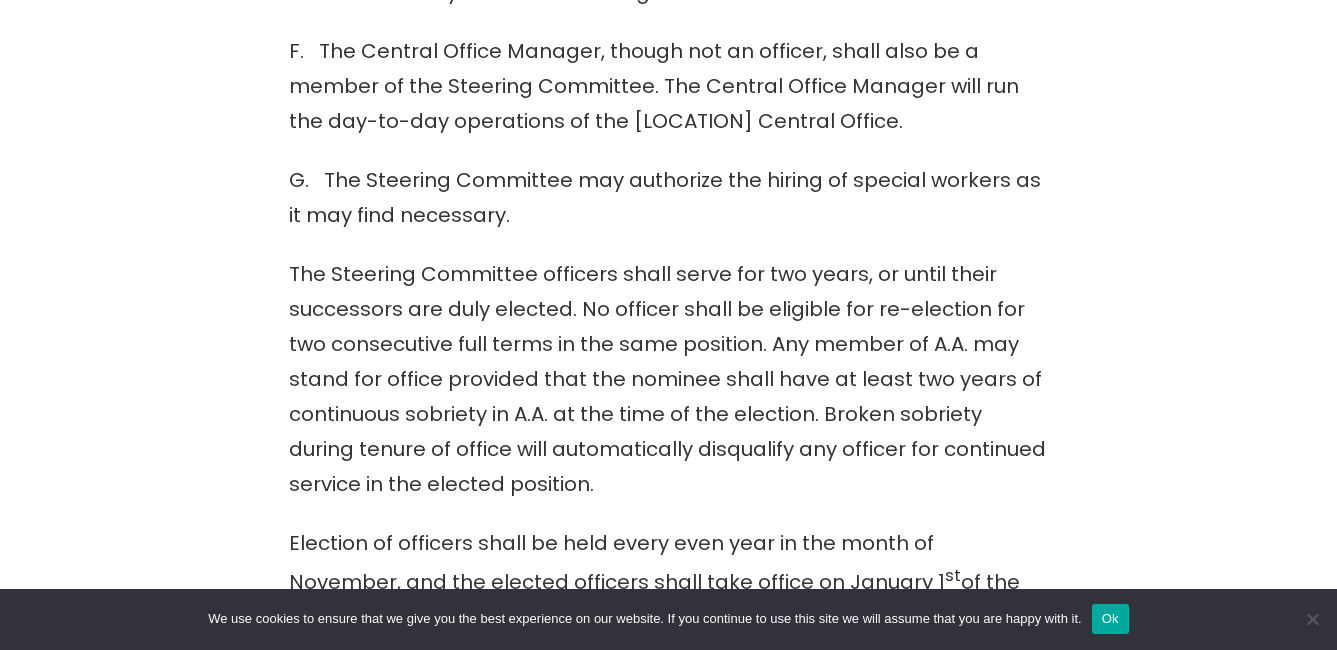 scroll, scrollTop: 3700, scrollLeft: 0, axis: vertical 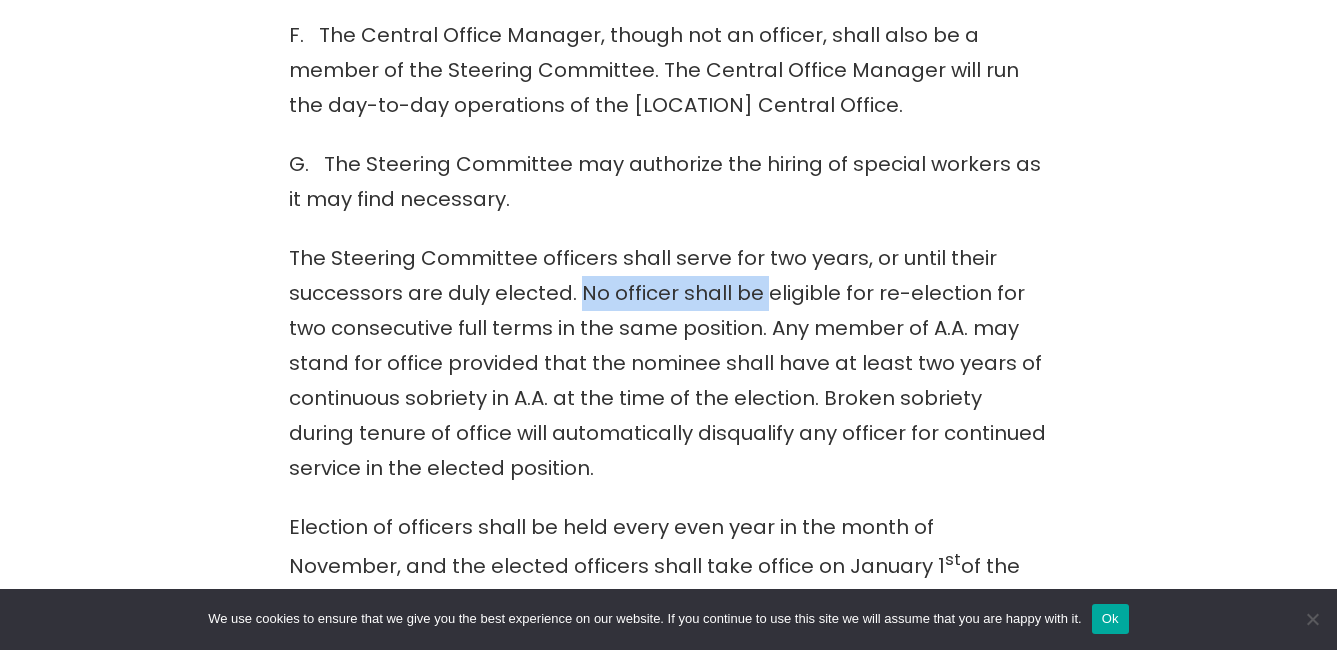 drag, startPoint x: 582, startPoint y: 224, endPoint x: 759, endPoint y: 218, distance: 177.10167 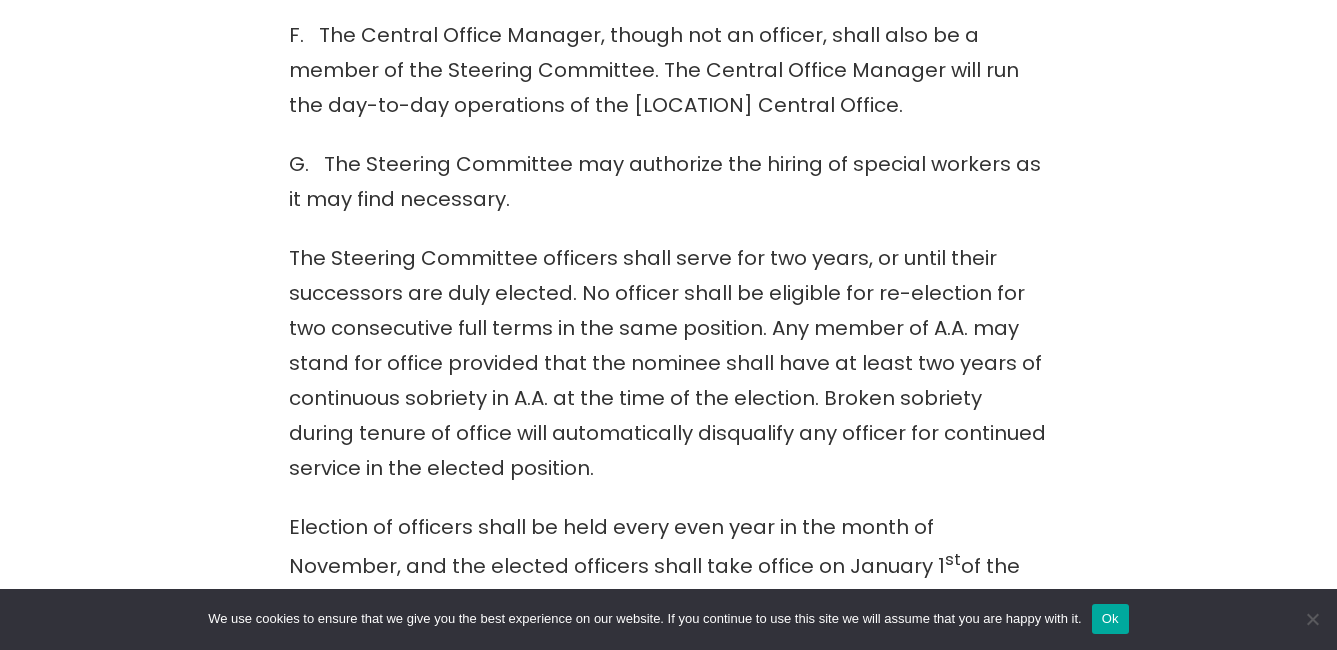 click on "The Steering Committee officers shall serve for two years, or until their successors are duly elected. No officer shall be eligible for re-election for two consecutive full terms in the same position. Any member of A.A. may stand for office provided that the nominee shall have at least two years of continuous sobriety in A.A. at the time of the election. Broken sobriety during tenure of office will automatically disqualify any officer for continued service in the elected position." at bounding box center [669, 363] 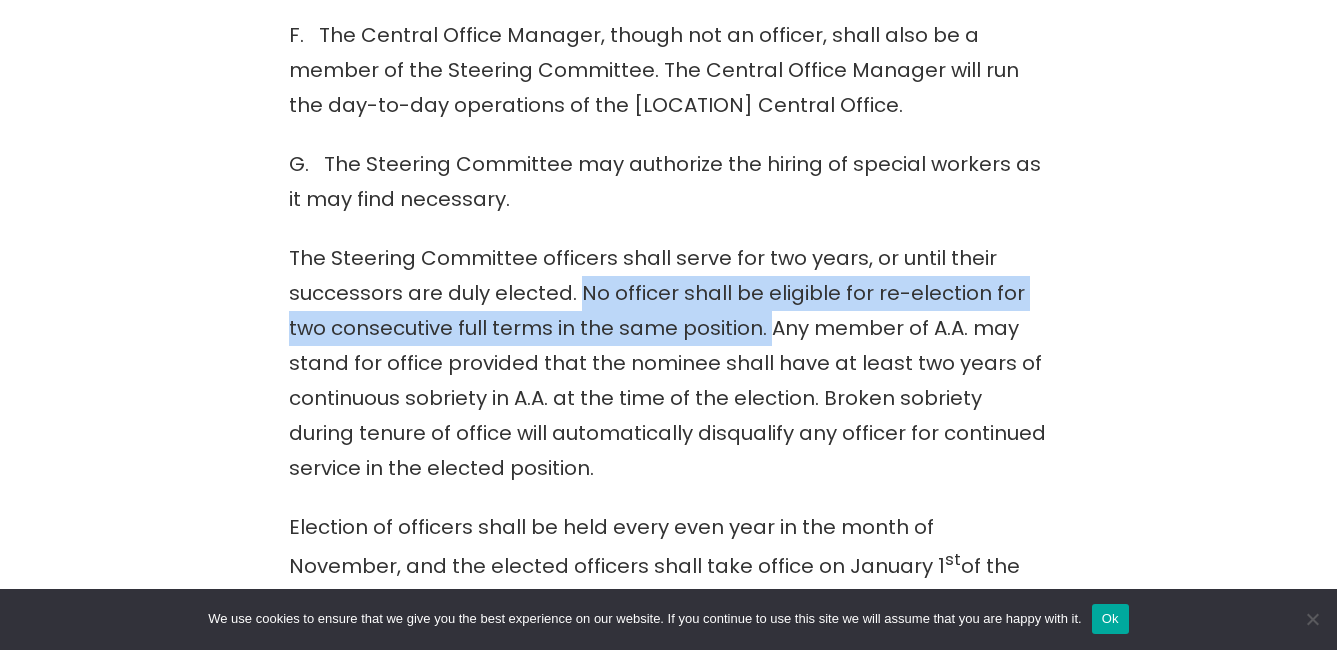 drag, startPoint x: 581, startPoint y: 222, endPoint x: 764, endPoint y: 258, distance: 186.50737 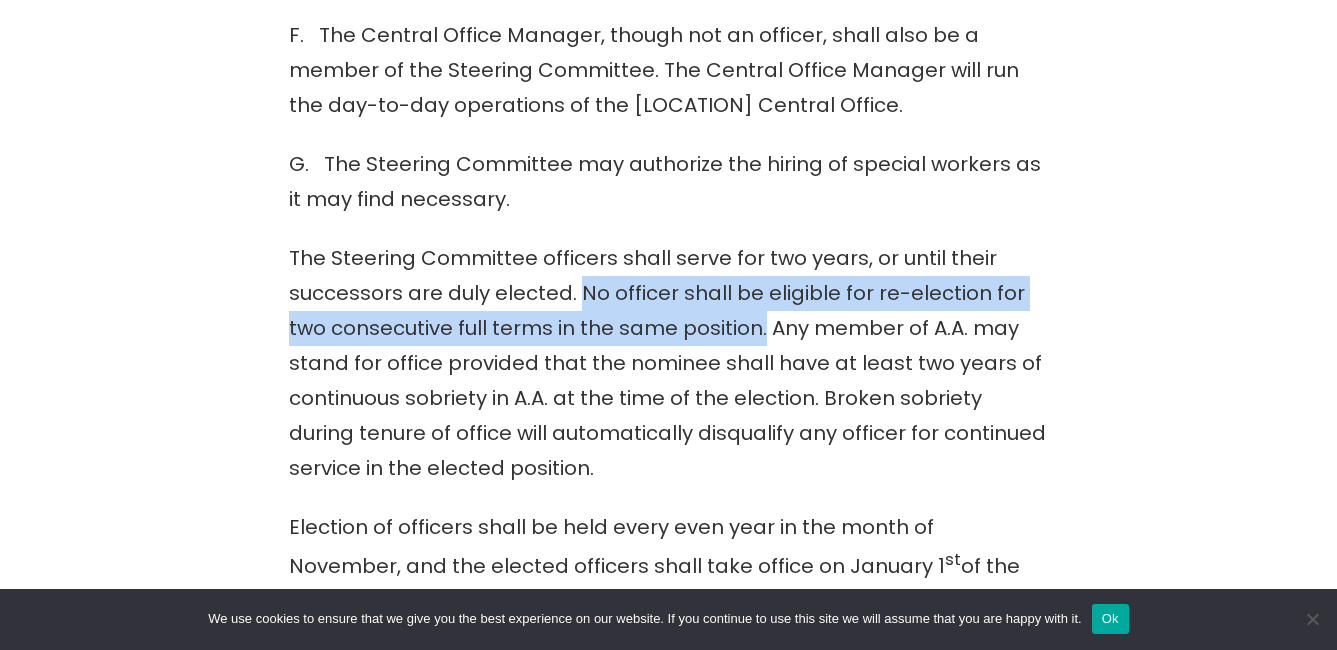 drag, startPoint x: 764, startPoint y: 258, endPoint x: 710, endPoint y: 266, distance: 54.589375 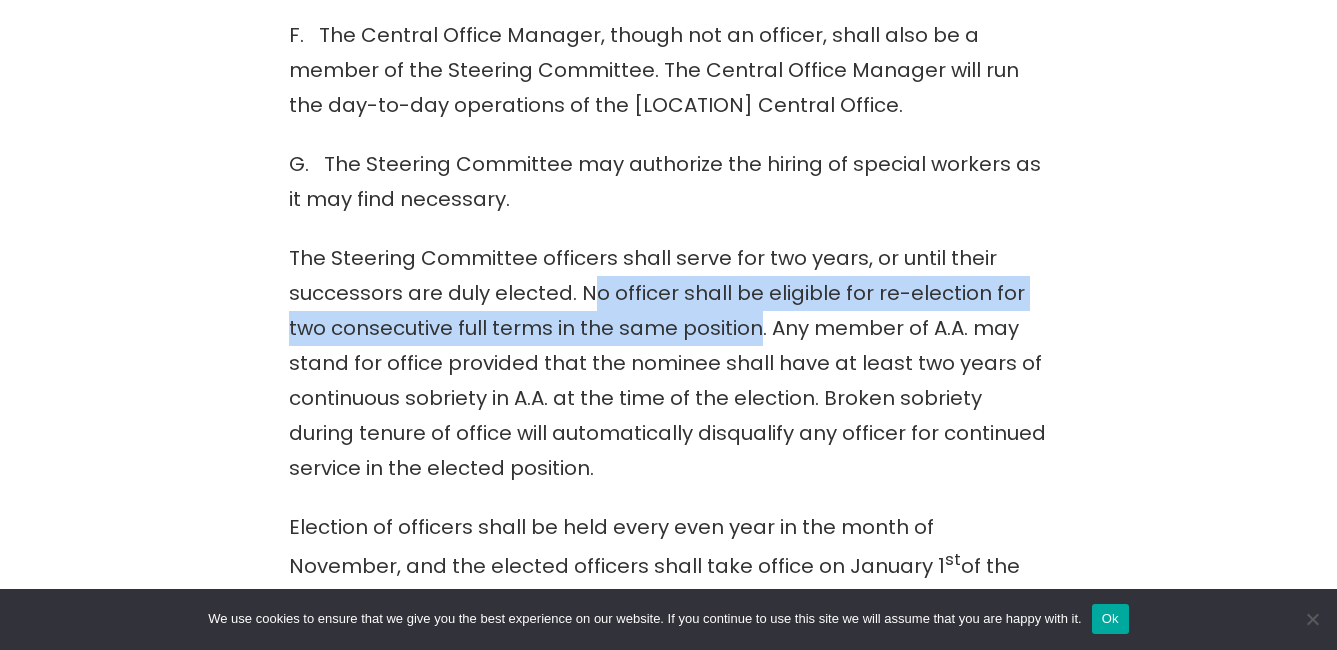 drag, startPoint x: 754, startPoint y: 260, endPoint x: 587, endPoint y: 224, distance: 170.83618 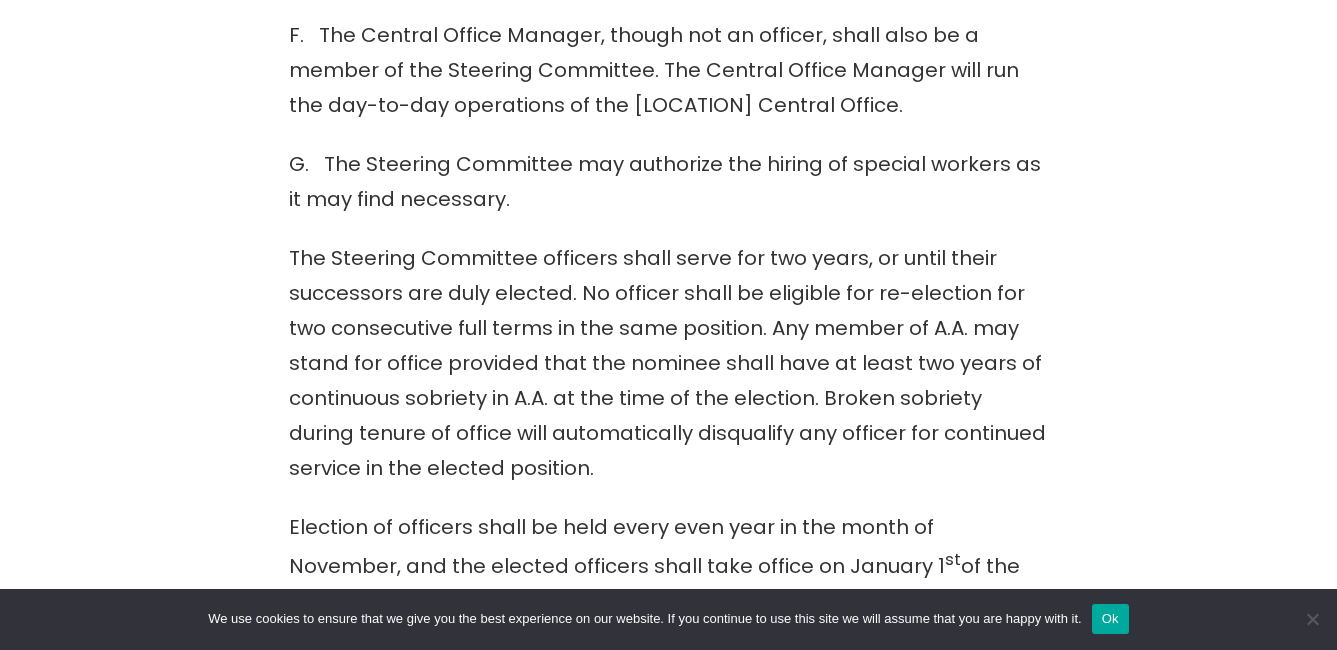 drag, startPoint x: 587, startPoint y: 224, endPoint x: 614, endPoint y: 309, distance: 89.1852 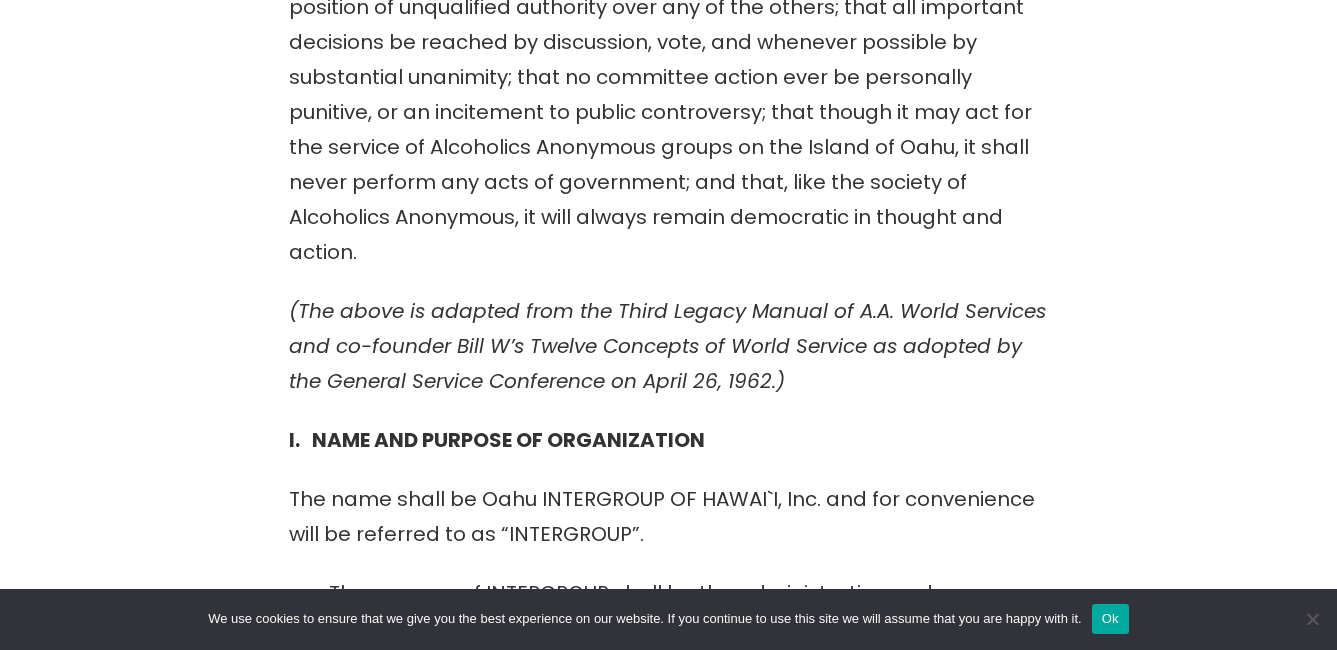 scroll, scrollTop: 900, scrollLeft: 0, axis: vertical 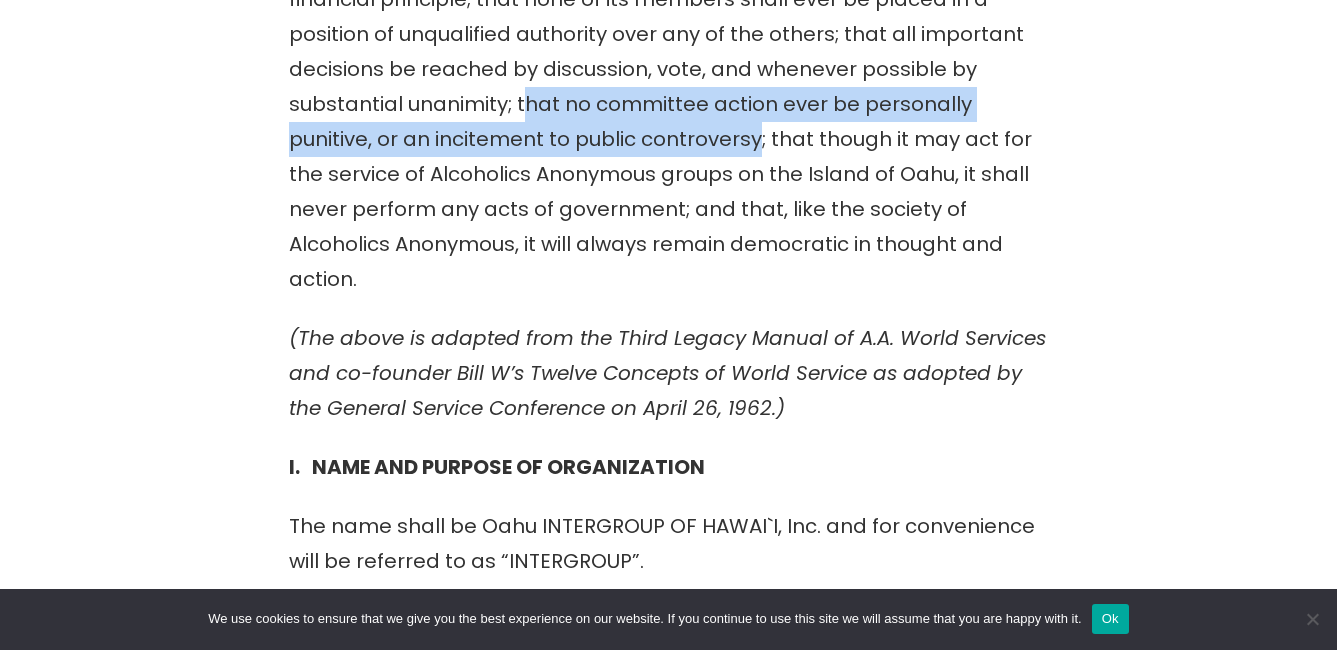 drag, startPoint x: 521, startPoint y: 103, endPoint x: 757, endPoint y: 133, distance: 237.89914 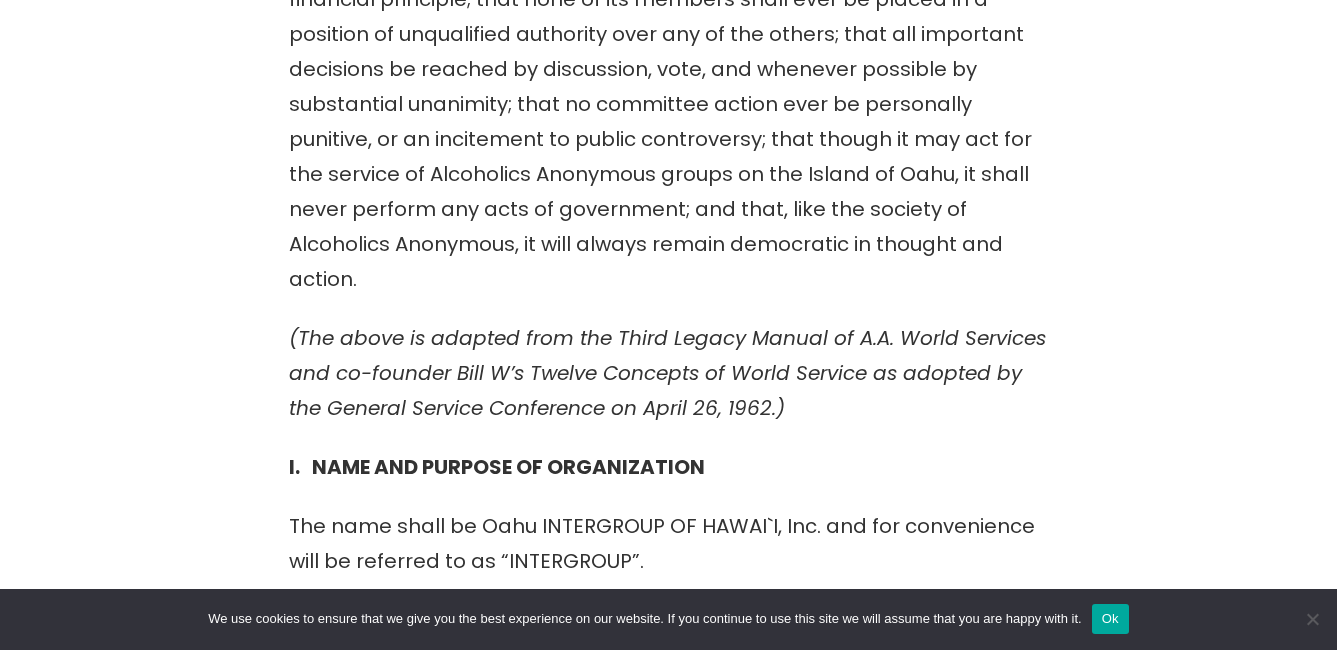 drag, startPoint x: 757, startPoint y: 133, endPoint x: 747, endPoint y: 163, distance: 31.622776 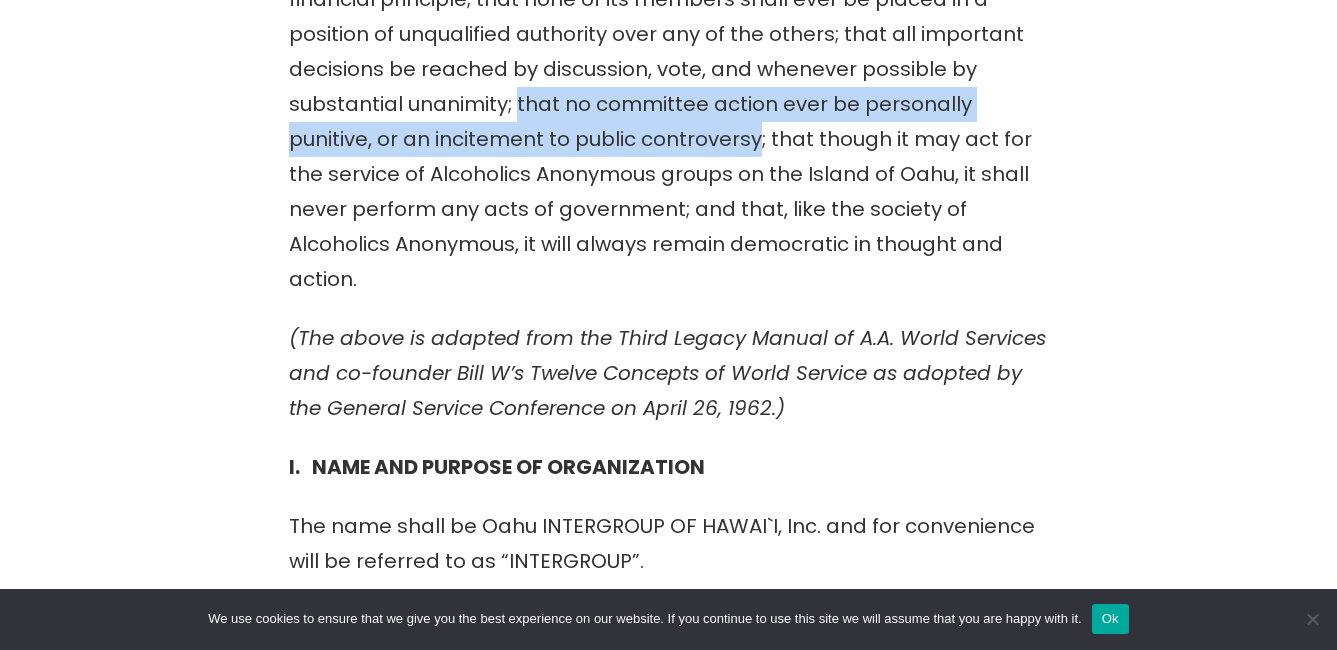 drag, startPoint x: 753, startPoint y: 142, endPoint x: 520, endPoint y: 107, distance: 235.61409 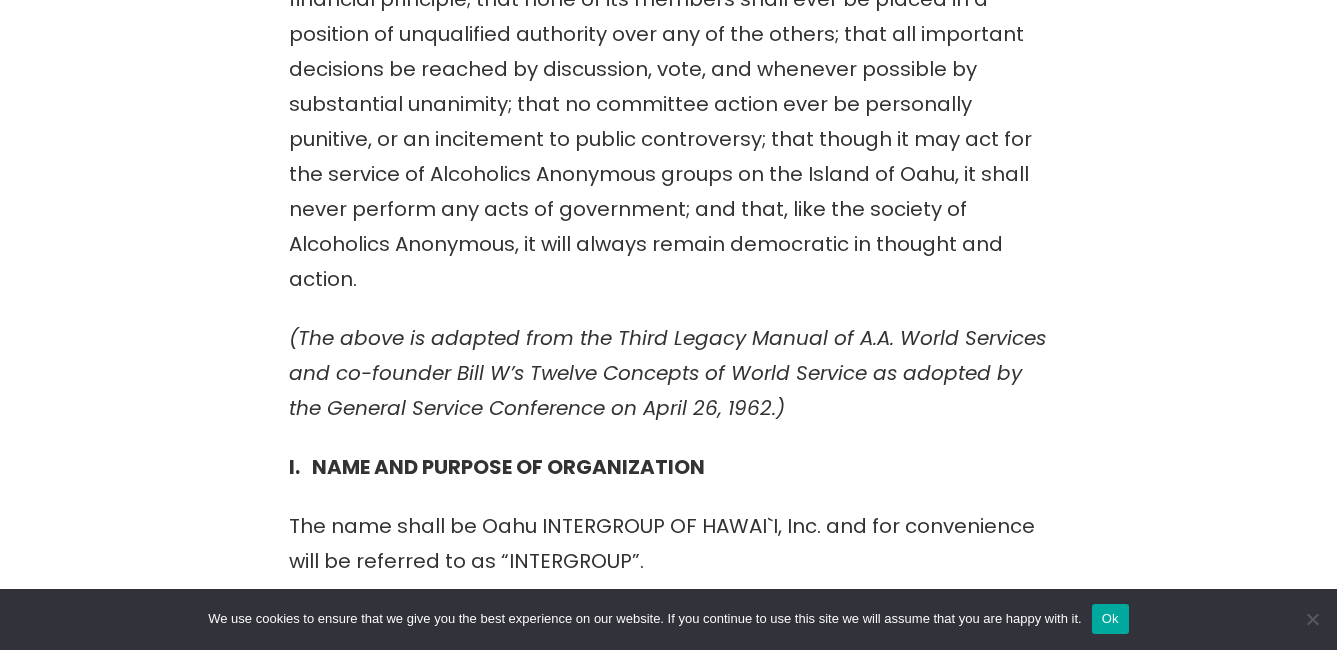 click on "BY LAWS OF [LOCATION] INTERGROUP OF HAWAI`I, Inc.
Amended & Amended: October 12 th , 2016 Amended: June 12, 2019
PREAMBLE
In all its proceedings, INTERGROUP shall observe the spirit of A.A. tradition, taking great care: that it never becomes the seat of perilous wealth or power; that sufficient operating funds, plus ample reserve, be its prudent financial principle; that none of its members shall ever be placed in a position of unqualified authority over any of the others; that all important decisions be reached by discussion, vote, and whenever possible by substantial unanimity; that no committee action ever be personally punitive, or an incitement to public controversy; that though it may act for the service of Alcoholics Anonymous groups on the Island of [LOCATION], it shall never perform any acts of government; and that, like the society of Alcoholics Anonymous, it will always remain democratic in thought and action.
I.   NAME AND PURPOSE OF ORGANIZATION" at bounding box center (668, 3389) 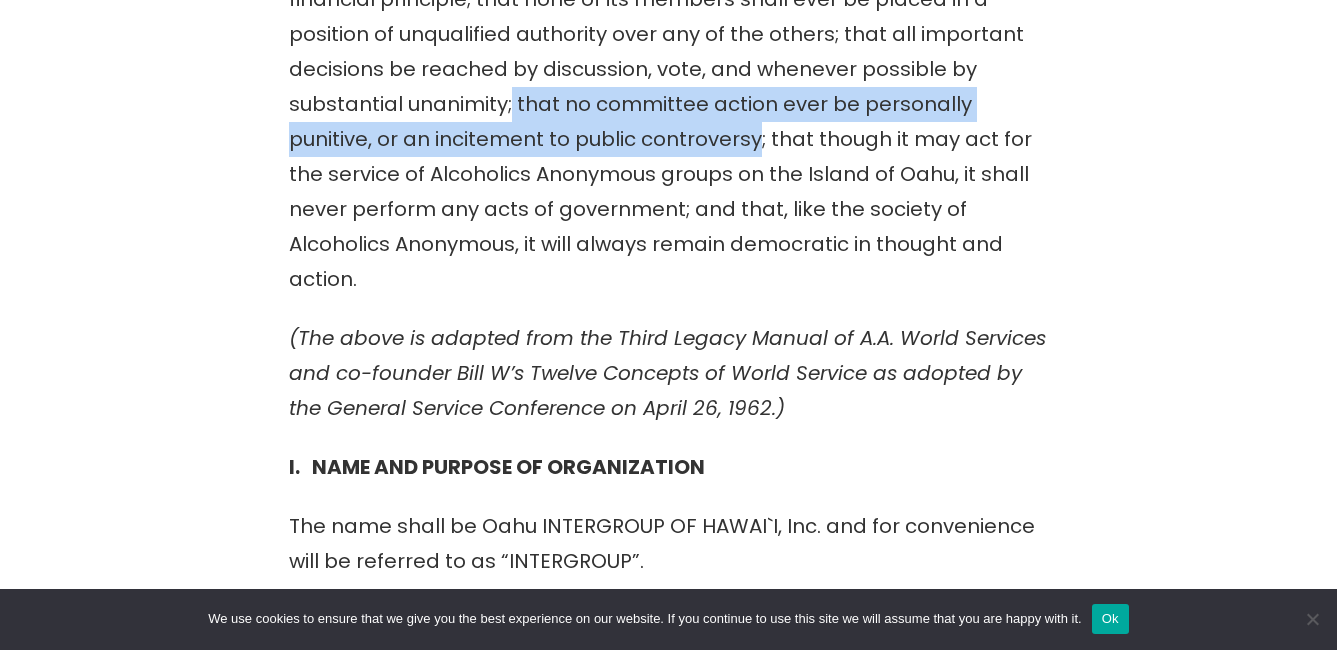 drag, startPoint x: 514, startPoint y: 100, endPoint x: 759, endPoint y: 138, distance: 247.92943 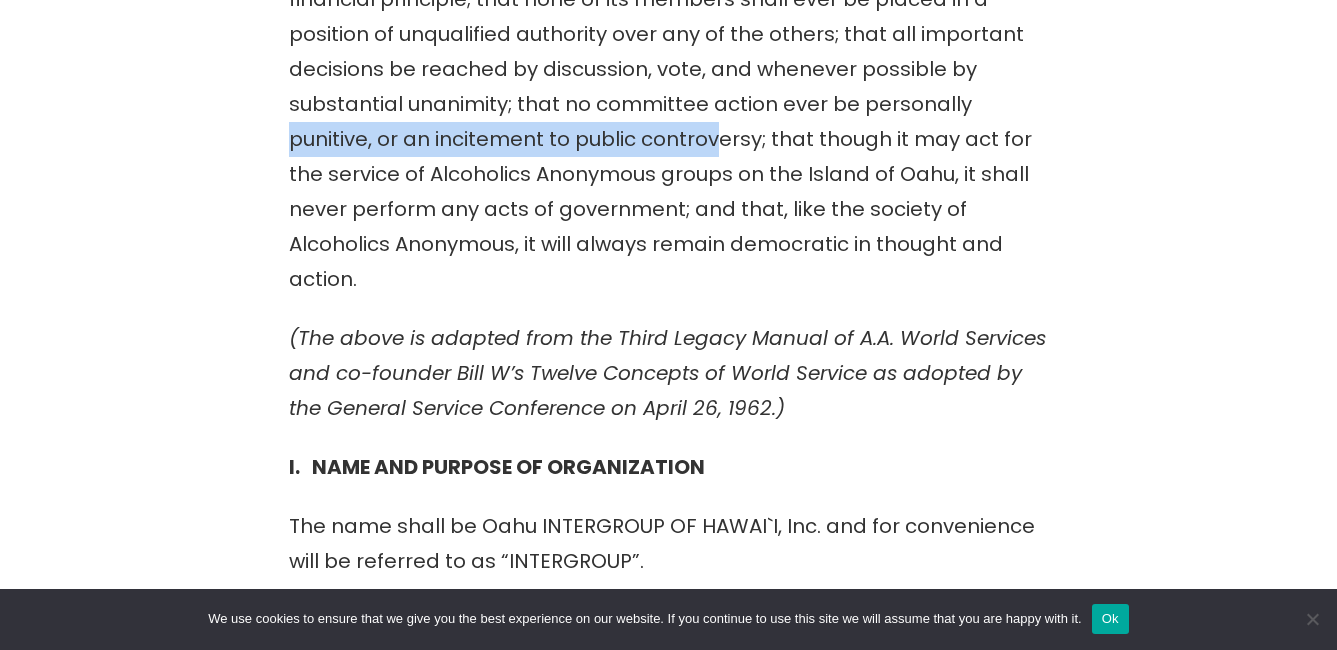 drag, startPoint x: 244, startPoint y: 139, endPoint x: 715, endPoint y: 137, distance: 471.00424 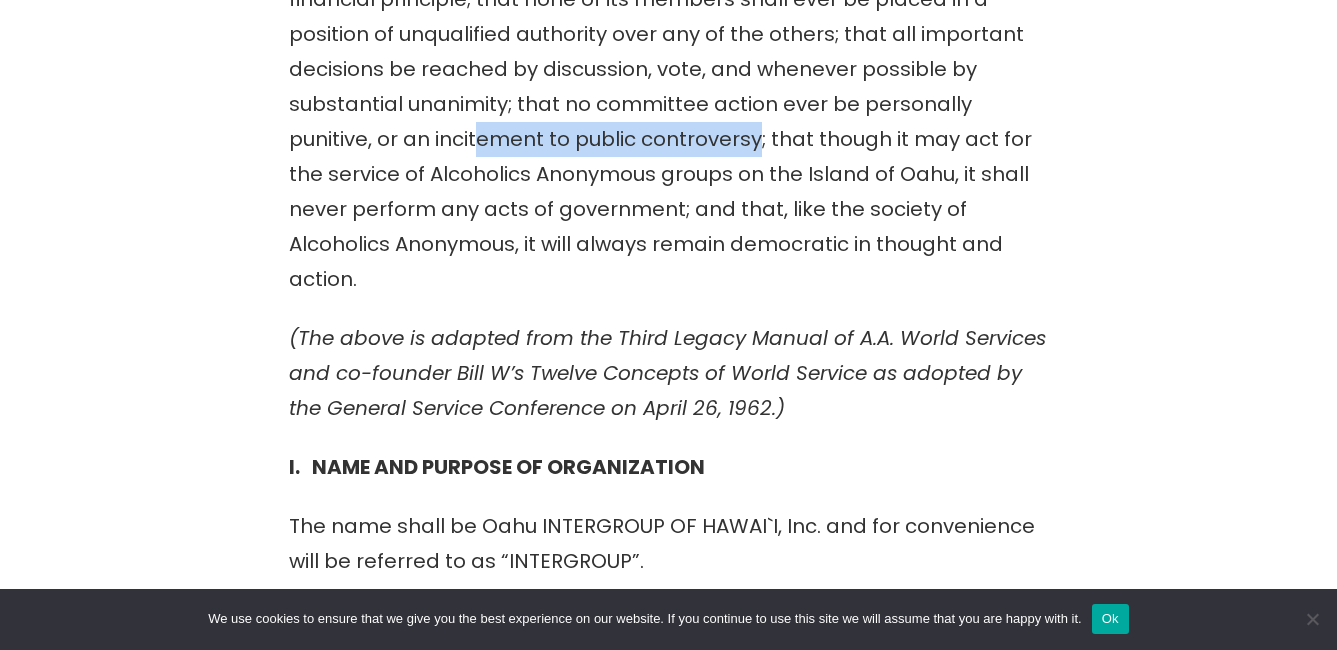 drag, startPoint x: 474, startPoint y: 139, endPoint x: 757, endPoint y: 126, distance: 283.29843 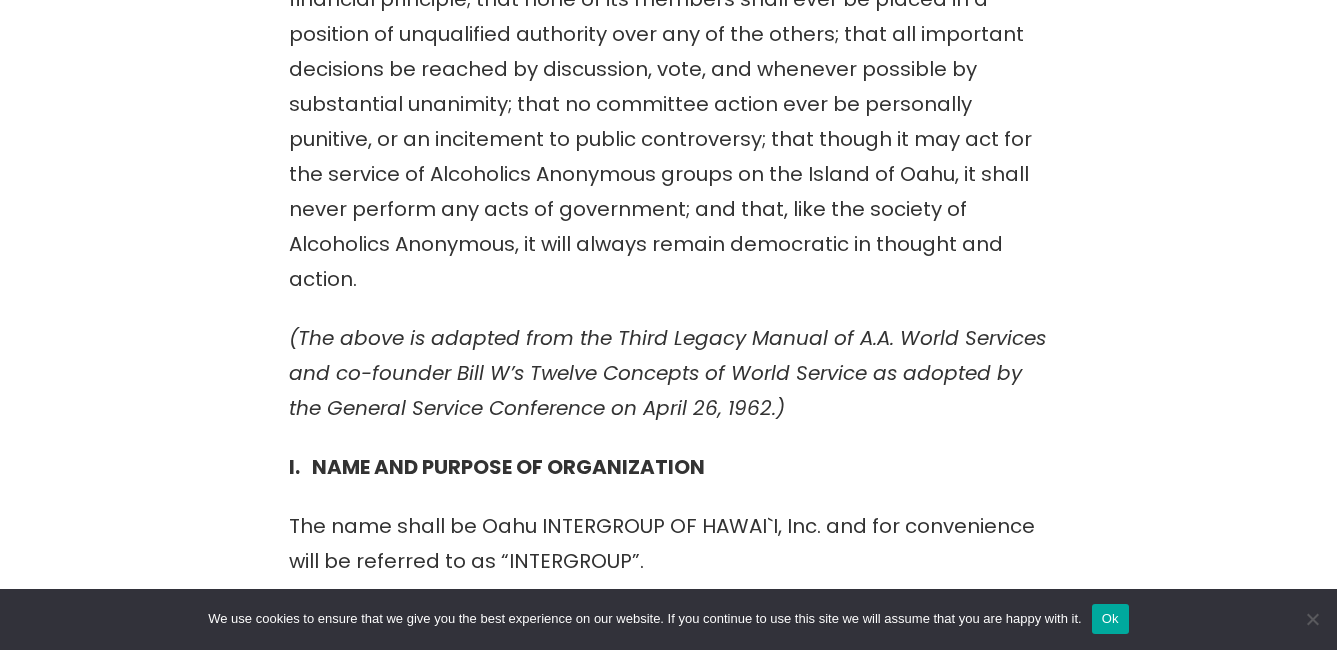 click on "In all its proceedings, INTERGROUP shall observe the spirit of A.A. tradition, taking great care: that it never becomes the seat of perilous wealth or power; that sufficient operating funds, plus ample reserve, be its prudent financial principle; that none of its members shall ever be placed in a position of unqualified authority over any of the others; that all important decisions be reached by discussion, vote, and whenever possible by substantial unanimity; that no committee action ever be personally punitive, or an incitement to public controversy; that though it may act for the service of Alcoholics Anonymous groups on the Island of Oahu, it shall never perform any acts of government; and that, like the society of Alcoholics Anonymous, it will always remain democratic in thought and action." at bounding box center [669, 87] 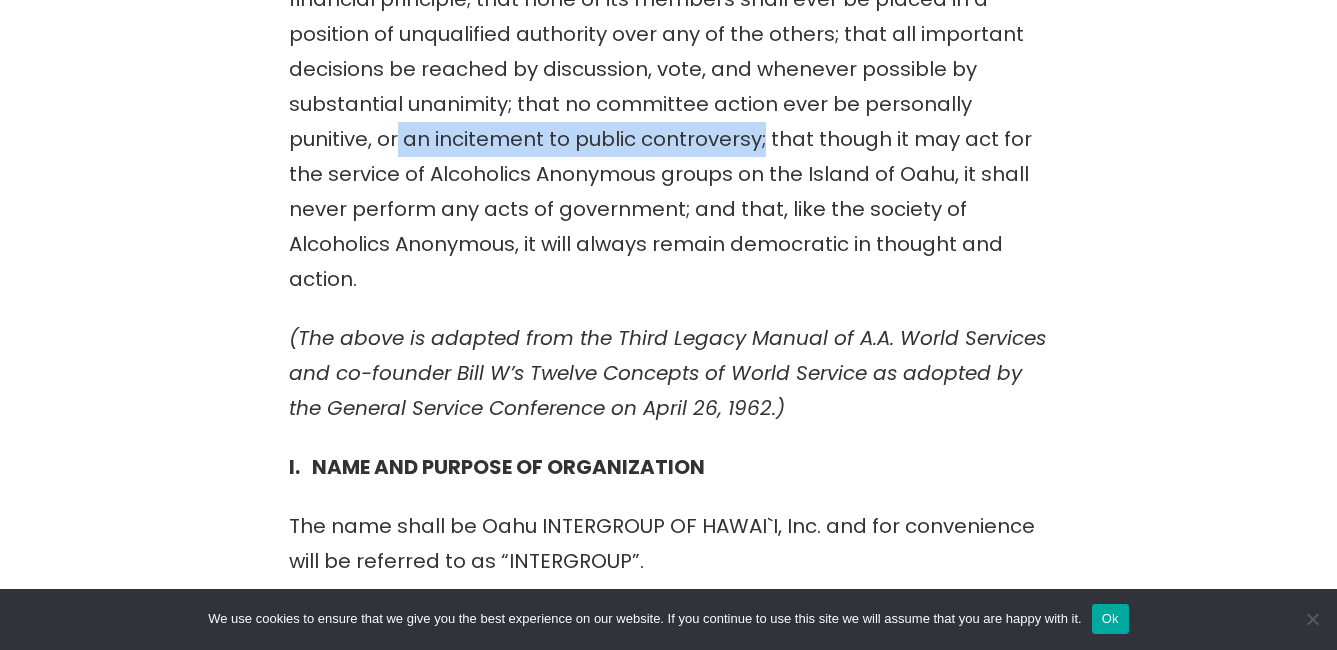 drag, startPoint x: 765, startPoint y: 146, endPoint x: 396, endPoint y: 139, distance: 369.06638 